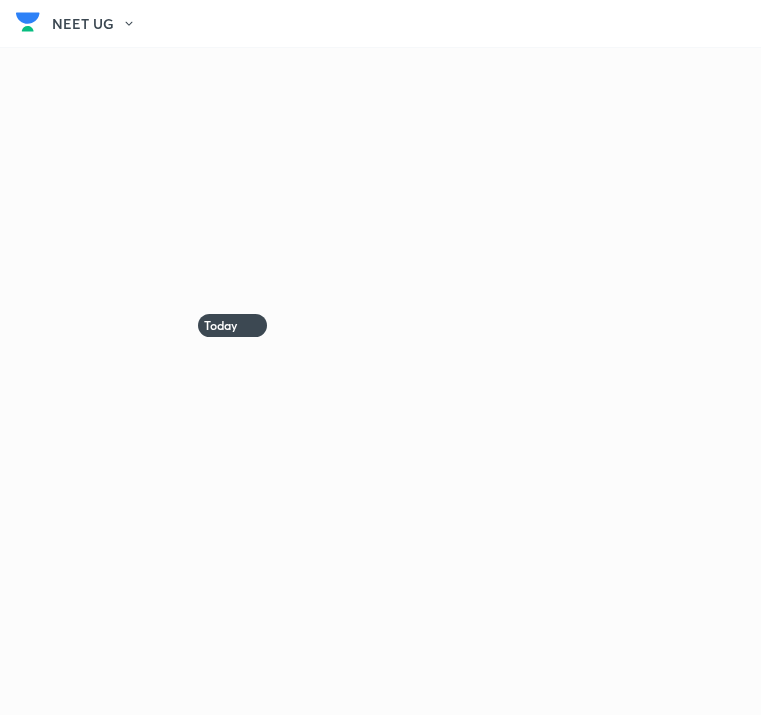 scroll, scrollTop: 0, scrollLeft: 0, axis: both 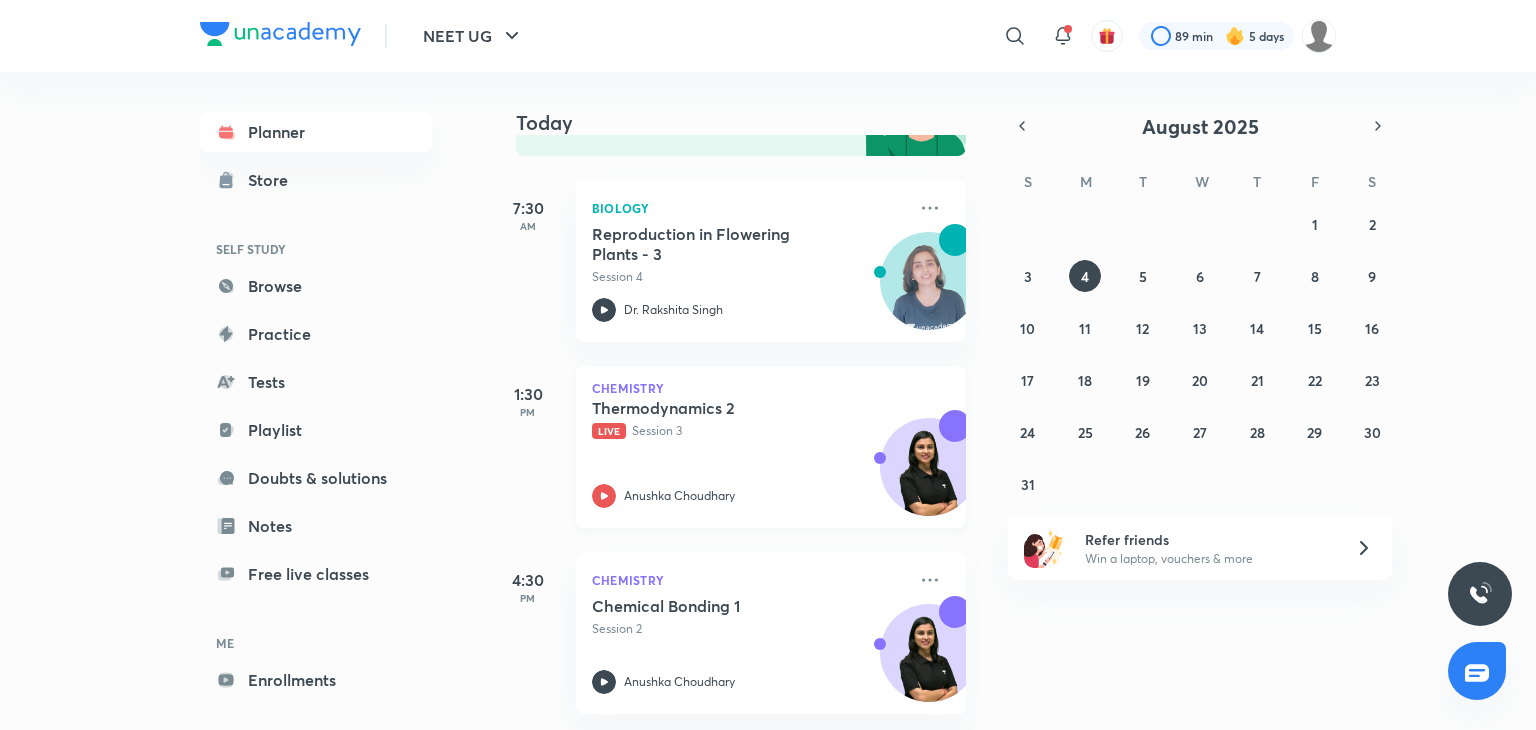 click 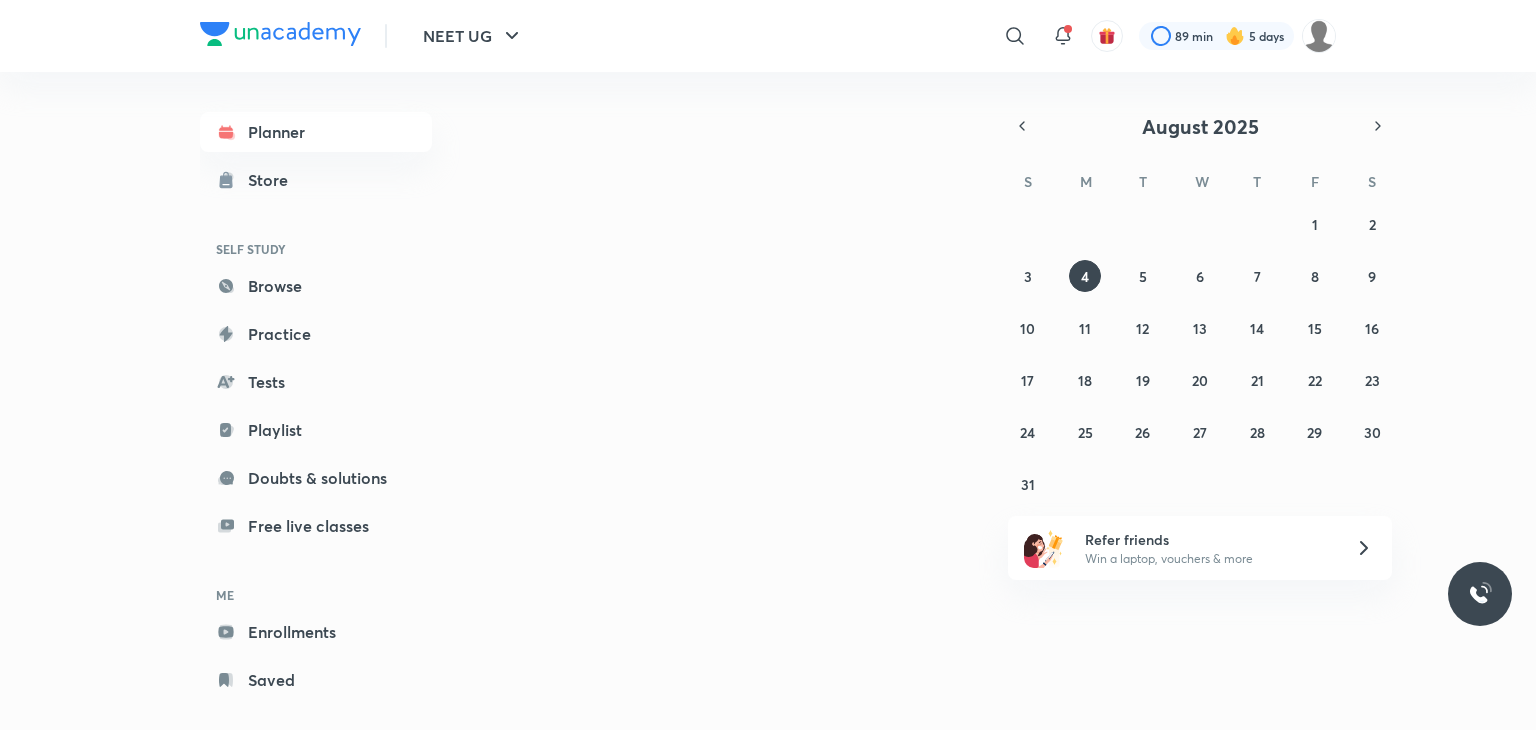 scroll, scrollTop: 0, scrollLeft: 0, axis: both 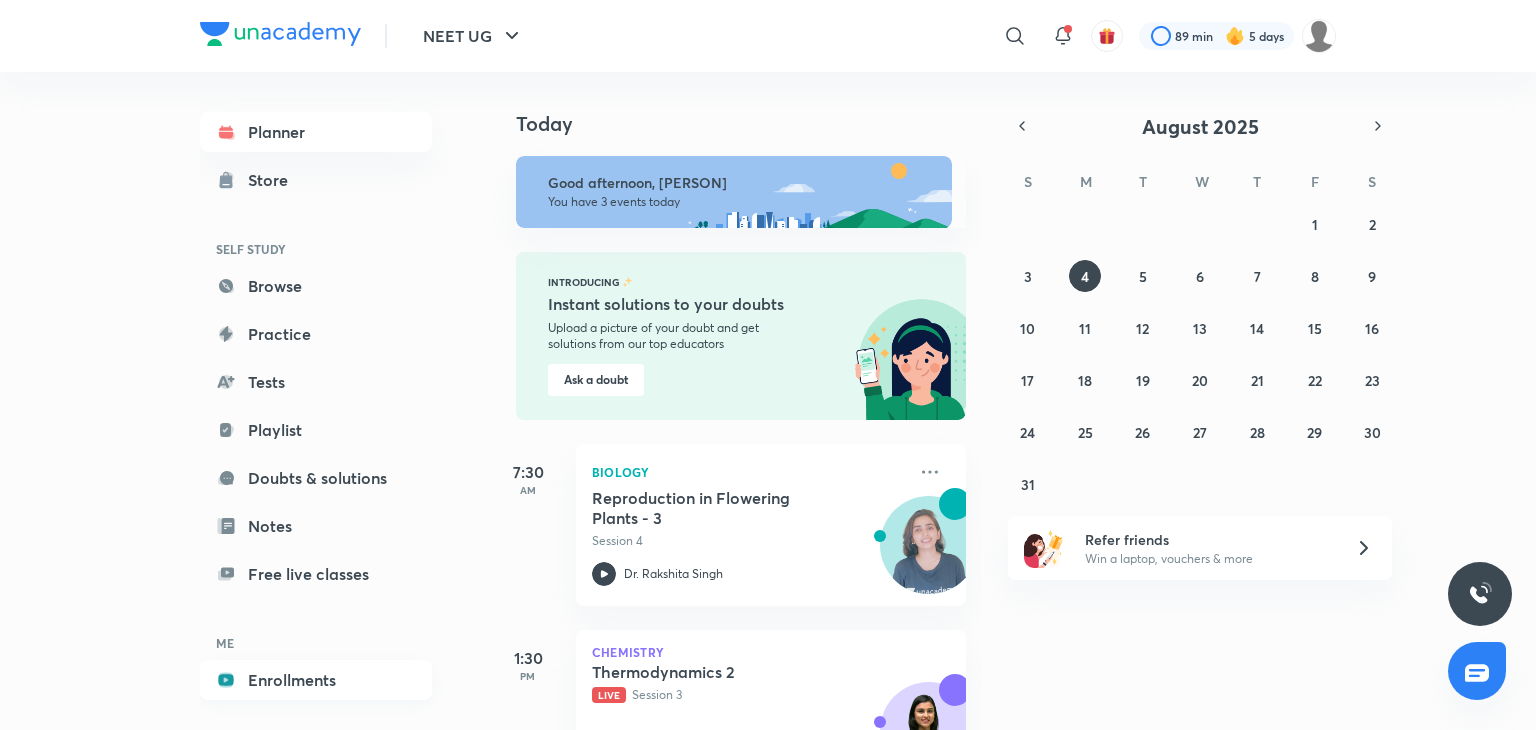 click on "Enrollments" at bounding box center (316, 680) 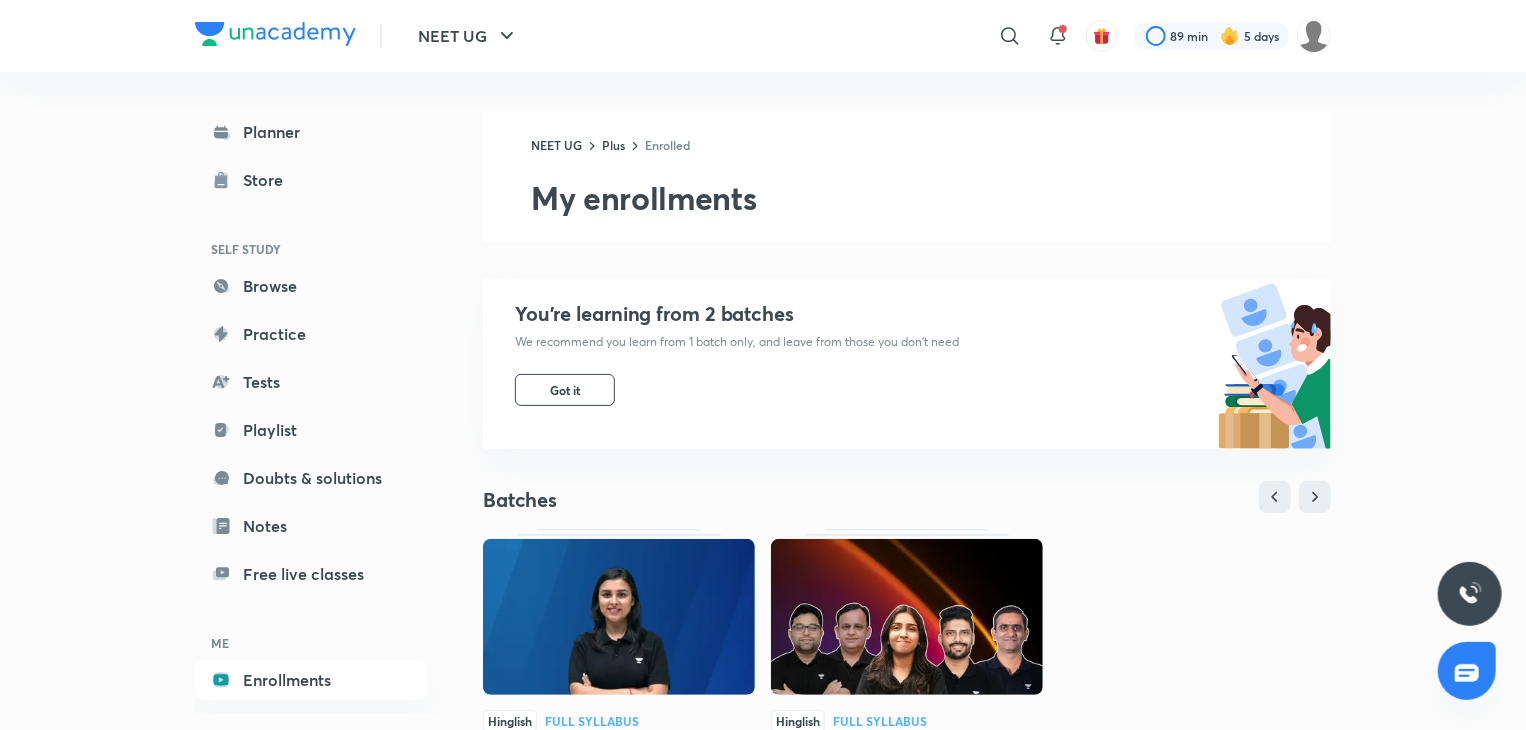 click at bounding box center [907, 617] 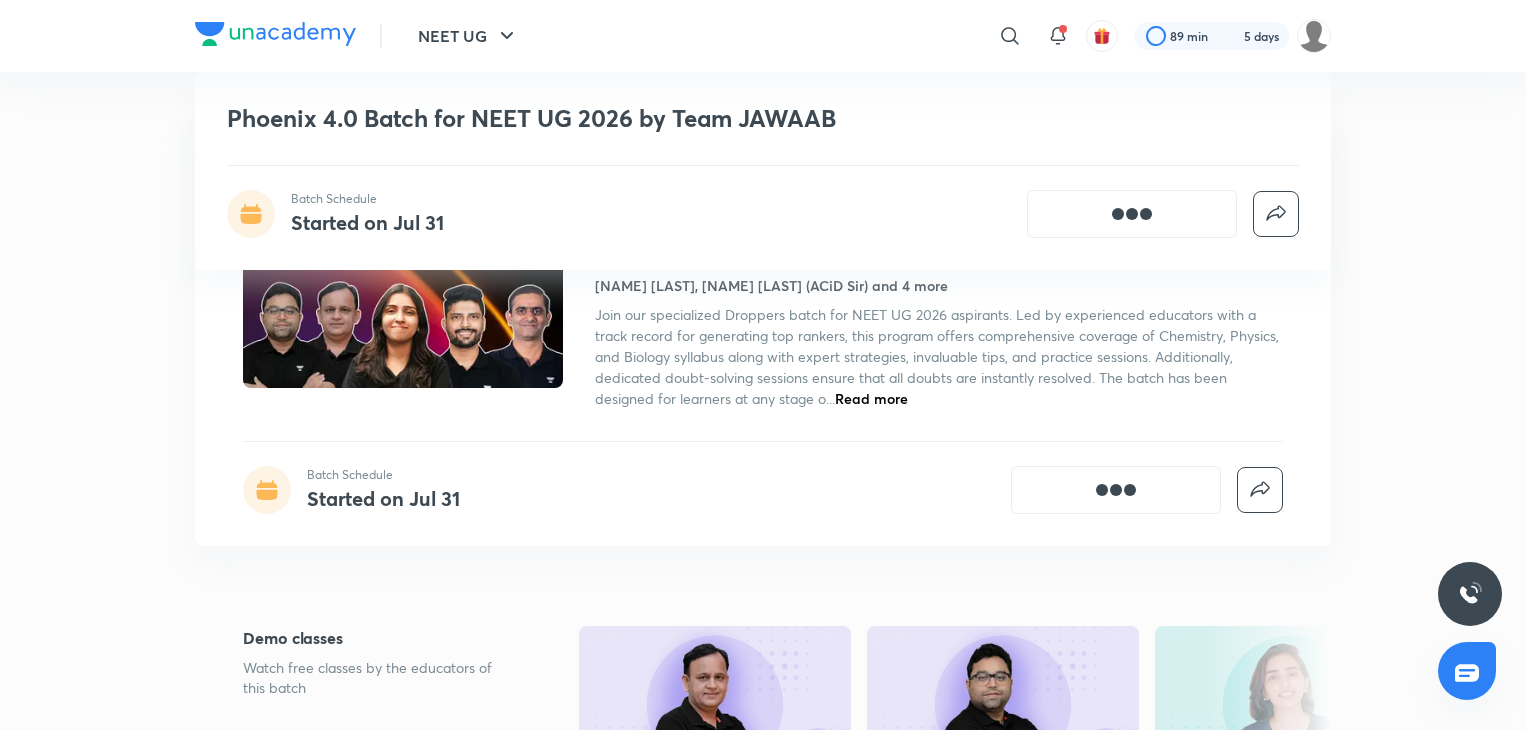 scroll, scrollTop: 1504, scrollLeft: 0, axis: vertical 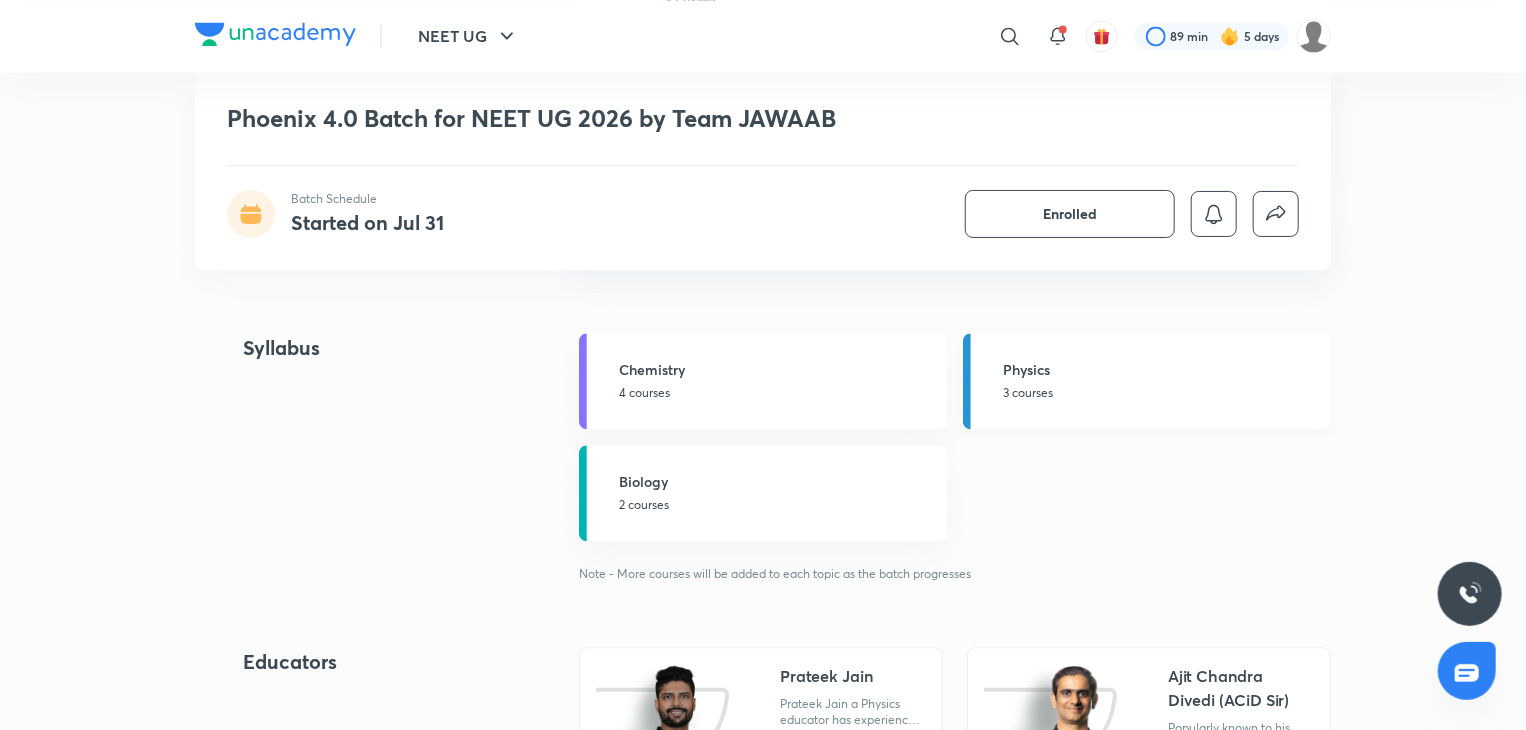 click on "3 courses" at bounding box center [1161, 393] 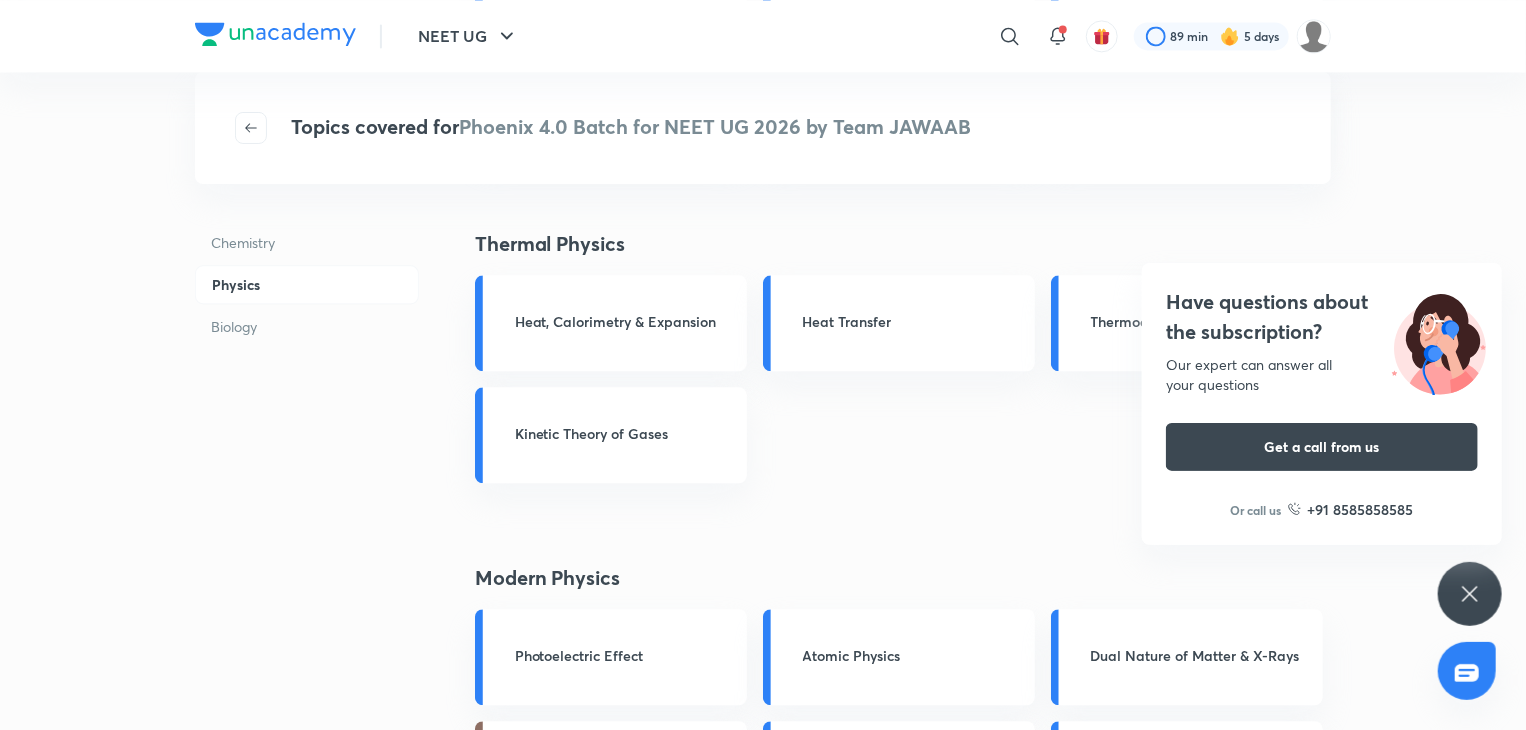 scroll, scrollTop: 2243, scrollLeft: 0, axis: vertical 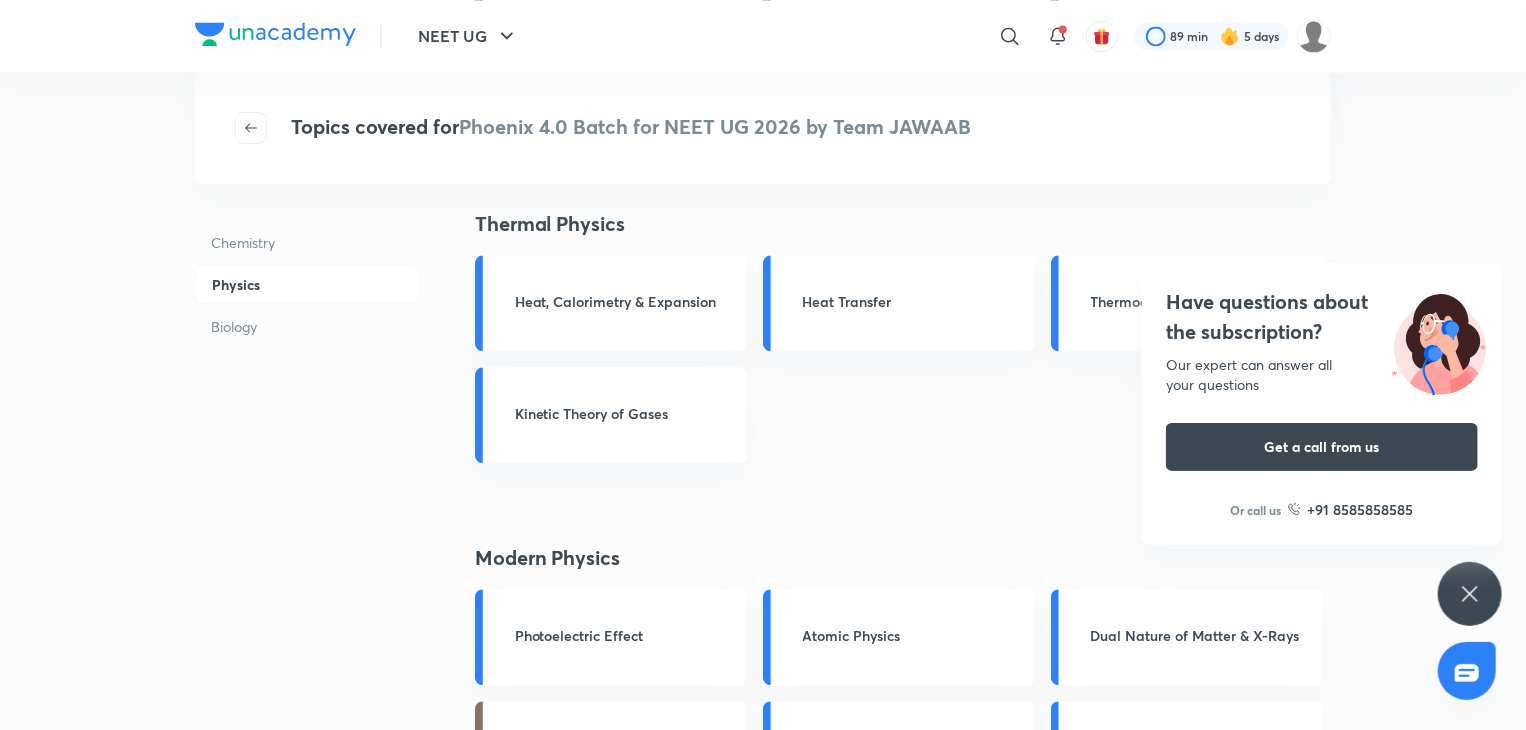 click on "Have questions about the subscription? Our expert can answer all your questions Get a call from us Or call us +91 8585858585" at bounding box center [1470, 594] 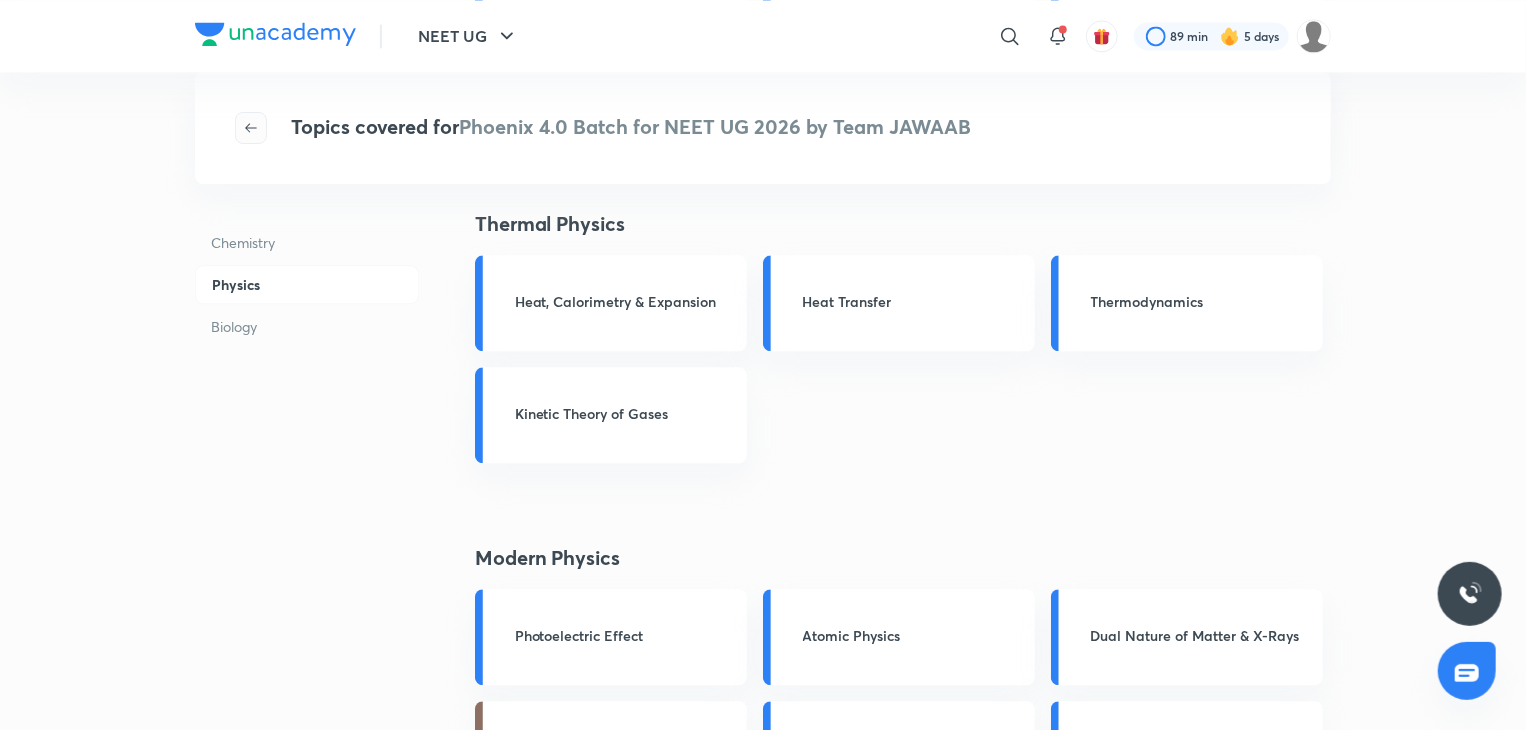 click 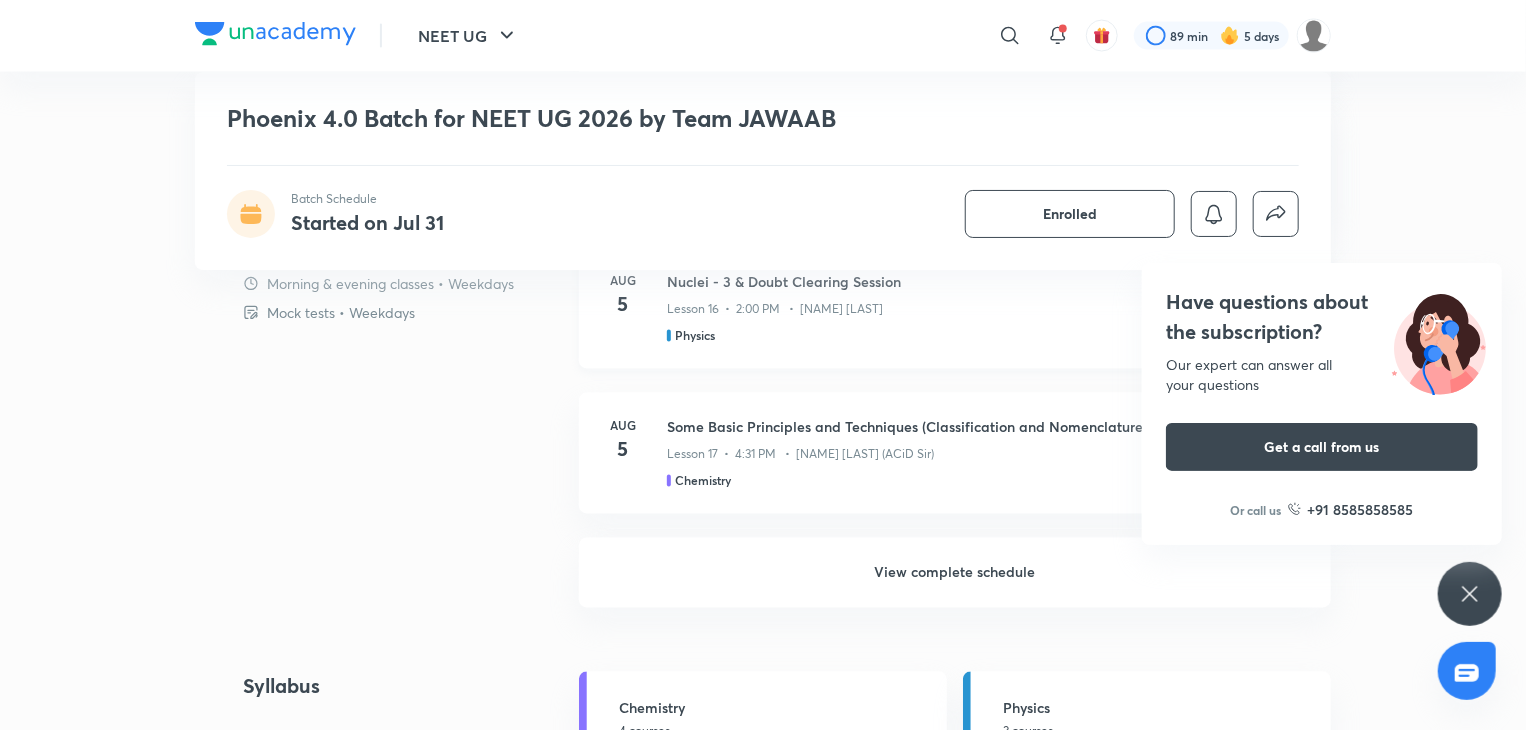 scroll, scrollTop: 1770, scrollLeft: 0, axis: vertical 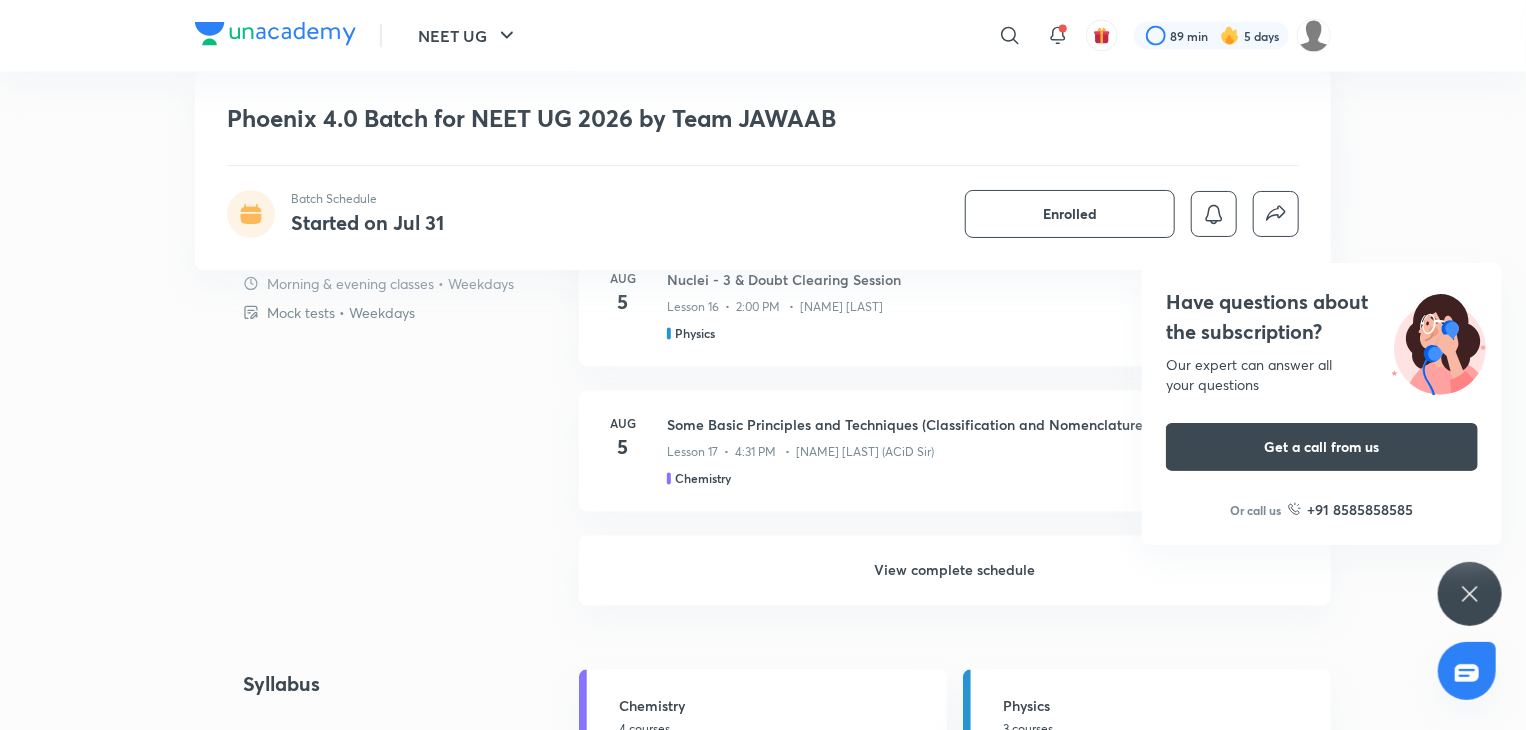 click on "View complete schedule" at bounding box center [955, 571] 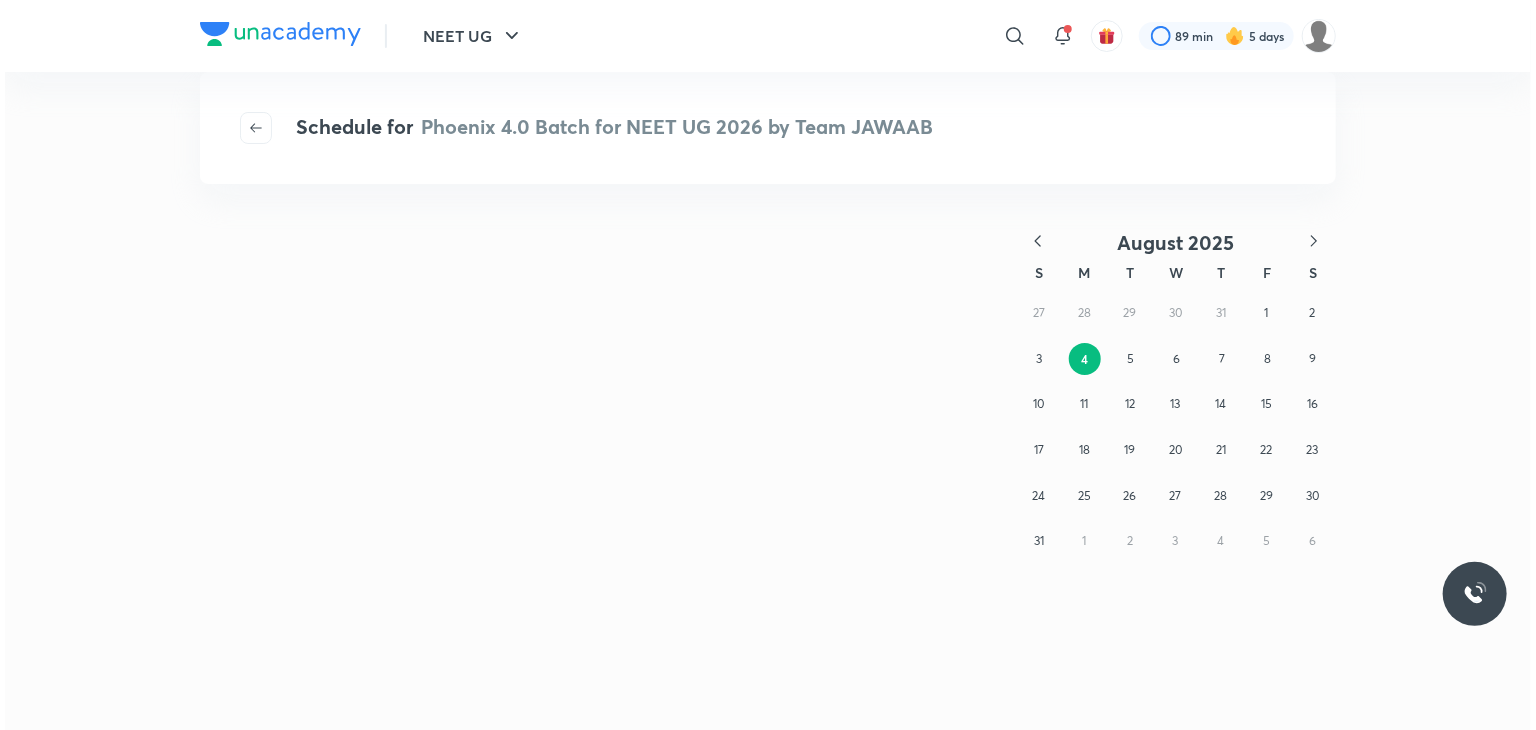 scroll, scrollTop: 0, scrollLeft: 0, axis: both 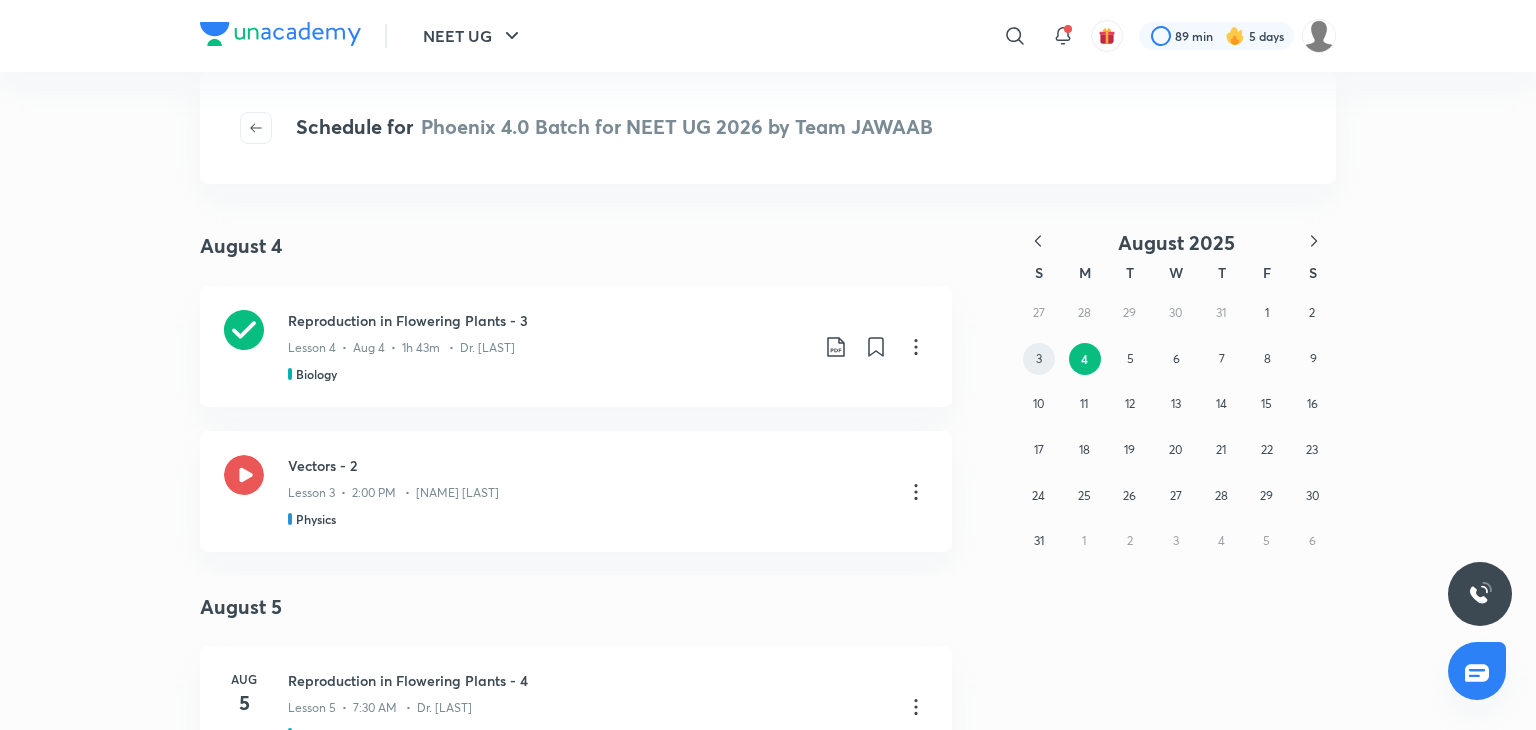 click on "3" at bounding box center [1039, 359] 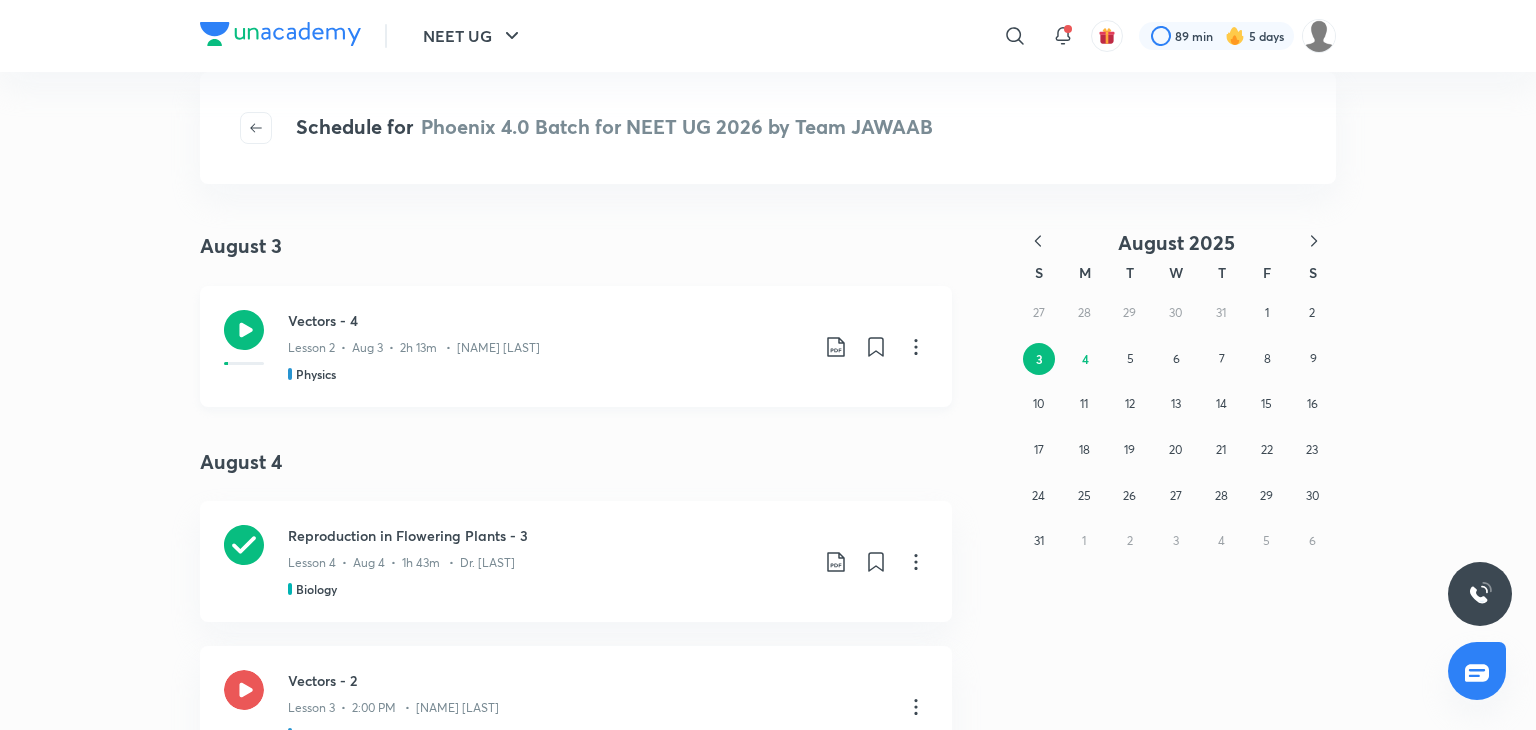 click 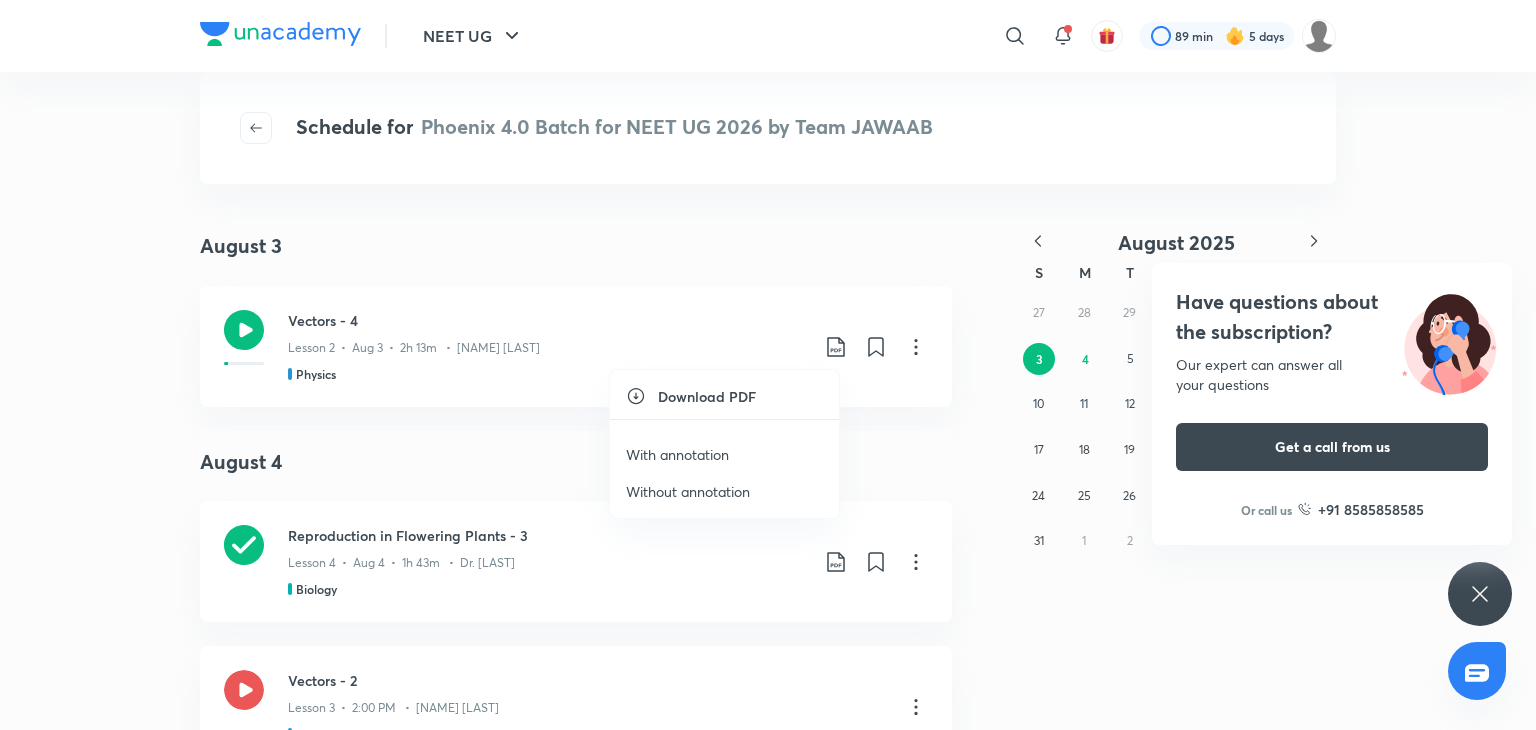 click on "With annotation" at bounding box center (724, 454) 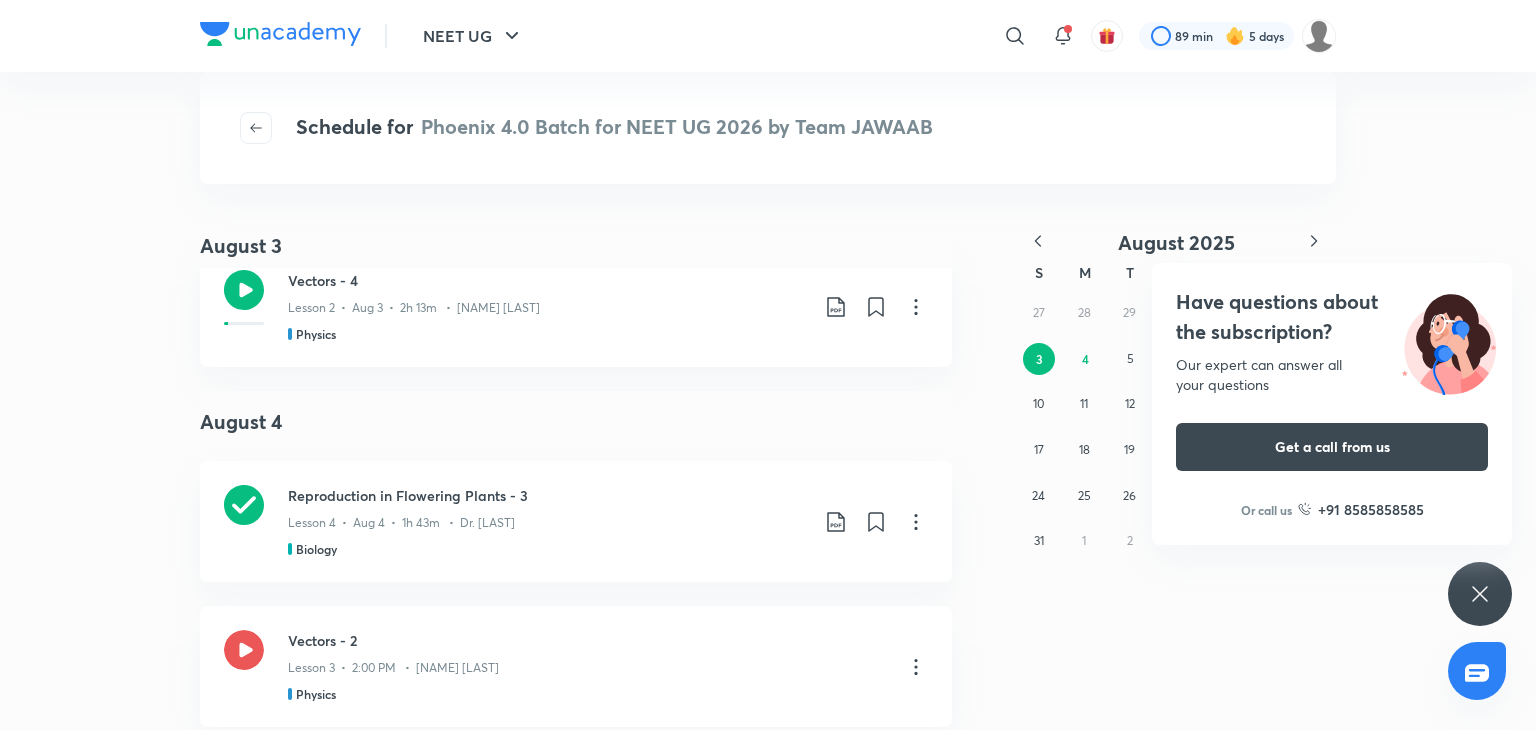 scroll, scrollTop: 40, scrollLeft: 0, axis: vertical 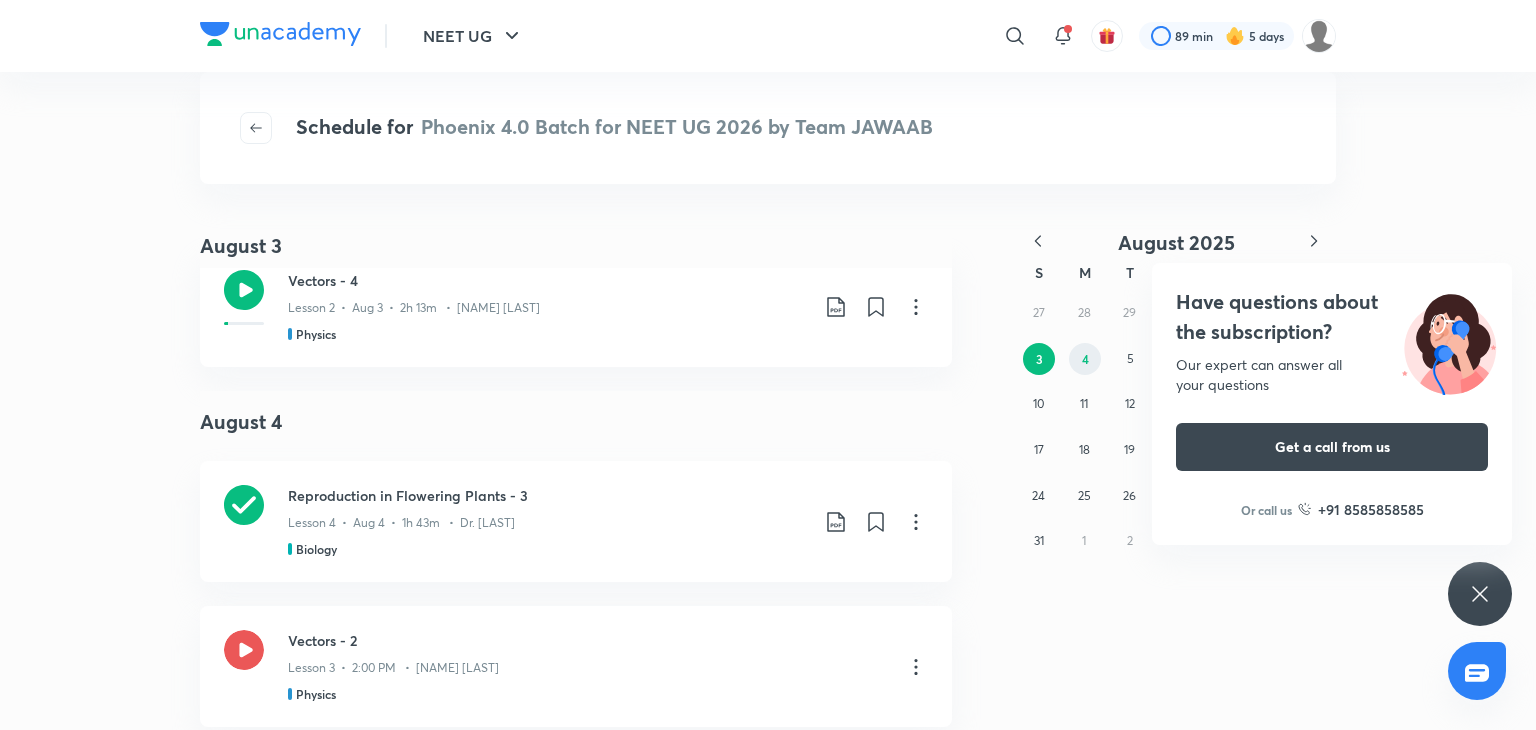 click on "4" at bounding box center (1085, 359) 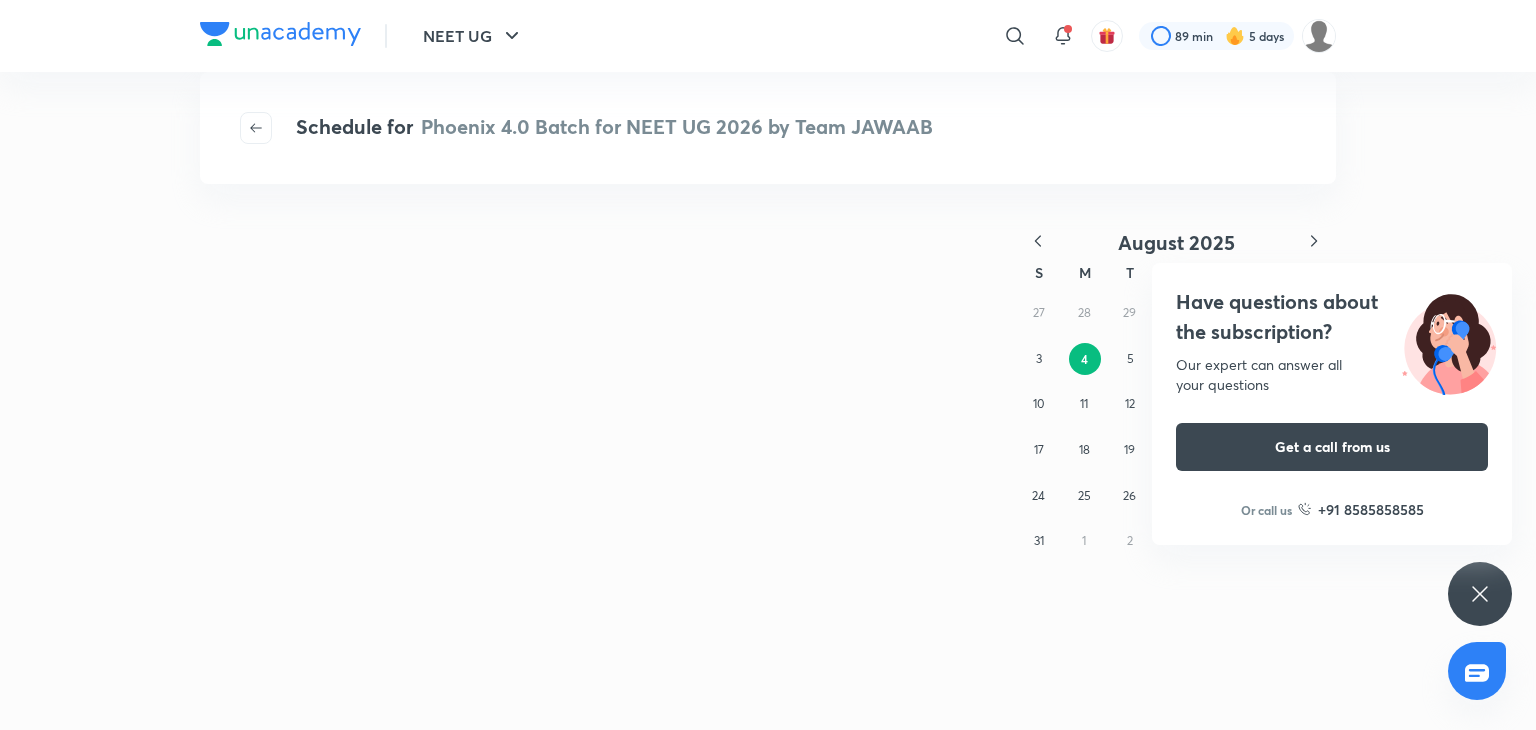 scroll, scrollTop: 0, scrollLeft: 0, axis: both 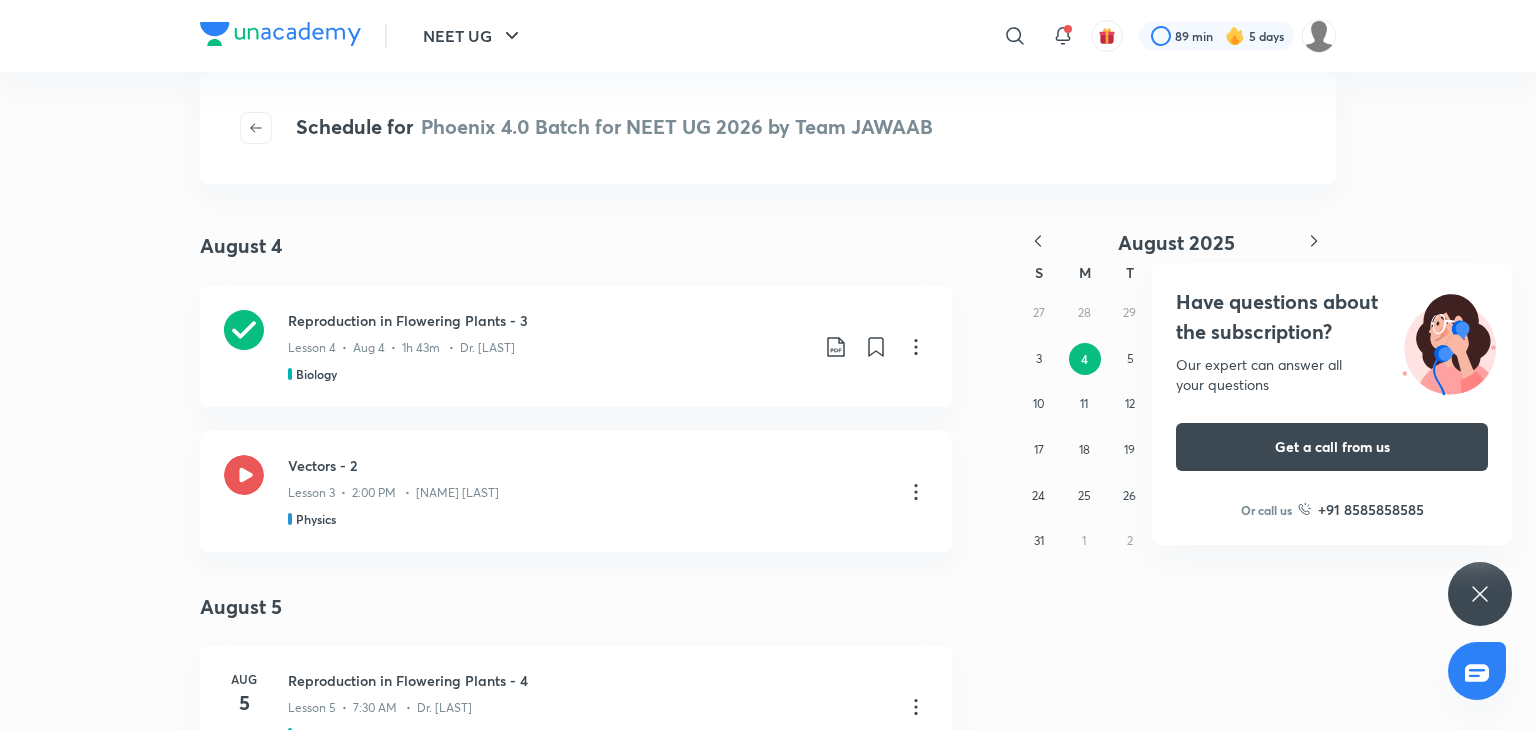 click on "Have questions about the subscription? Our expert can answer all your questions Get a call from us Or call us +91 8585858585" at bounding box center [1480, 594] 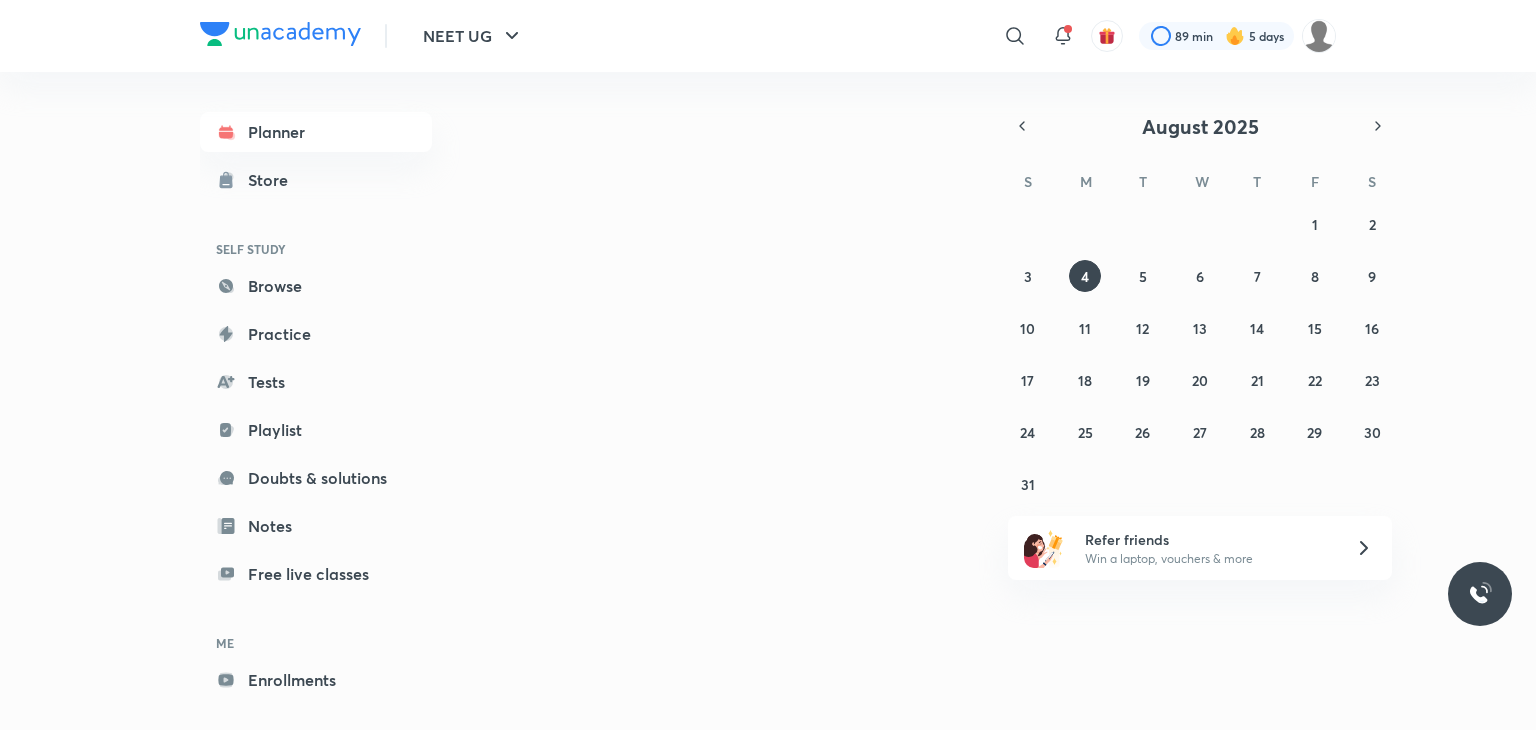 scroll, scrollTop: 0, scrollLeft: 0, axis: both 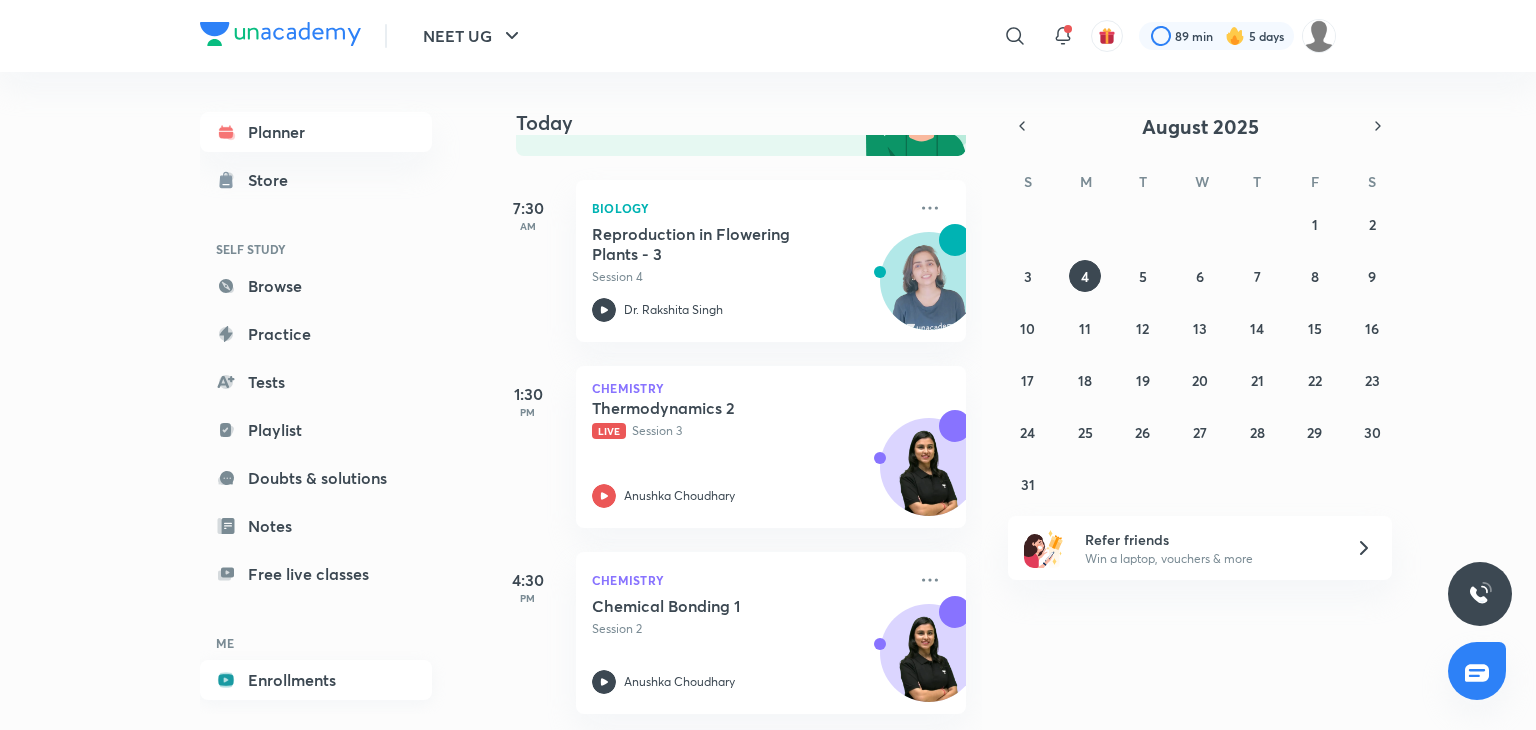 click on "Enrollments" at bounding box center [316, 680] 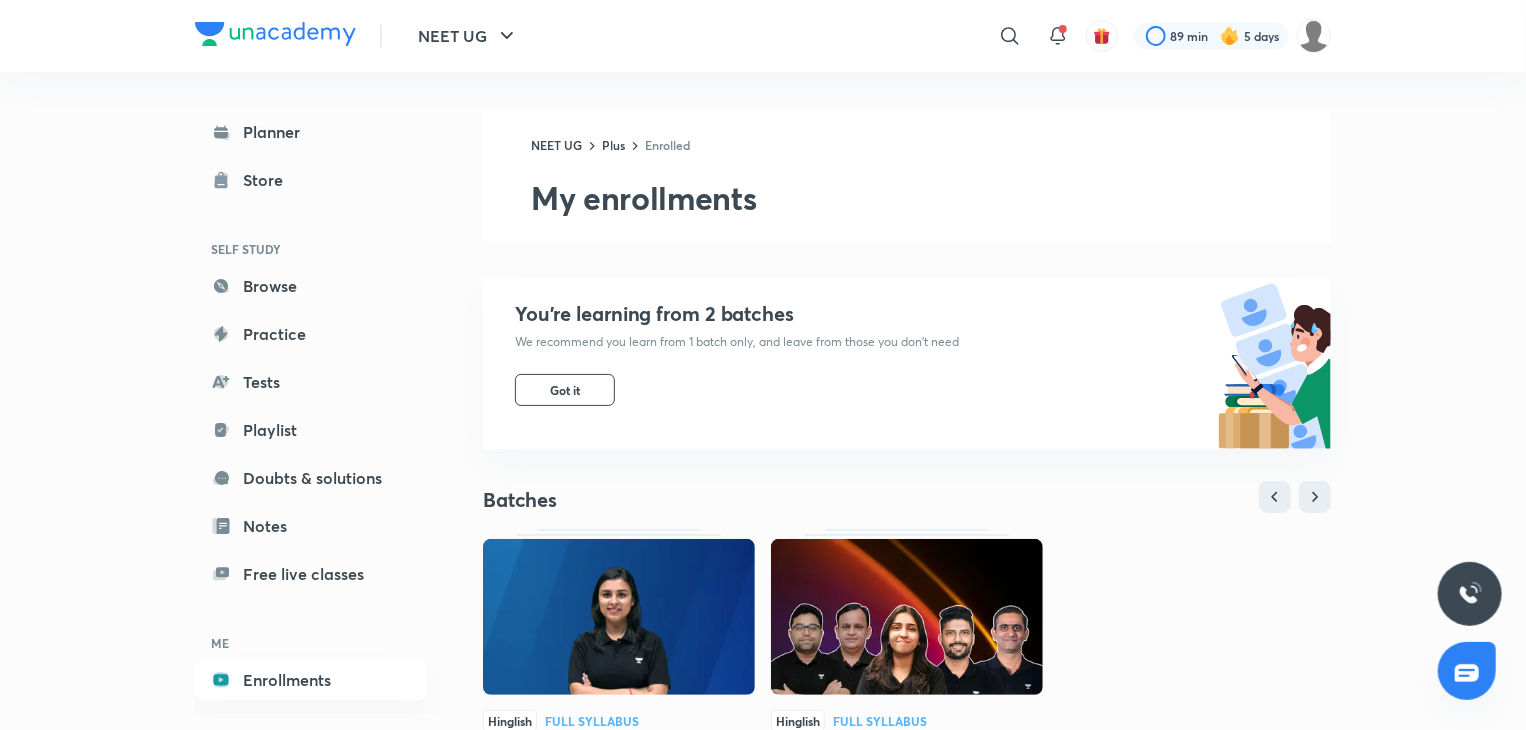 click at bounding box center [907, 617] 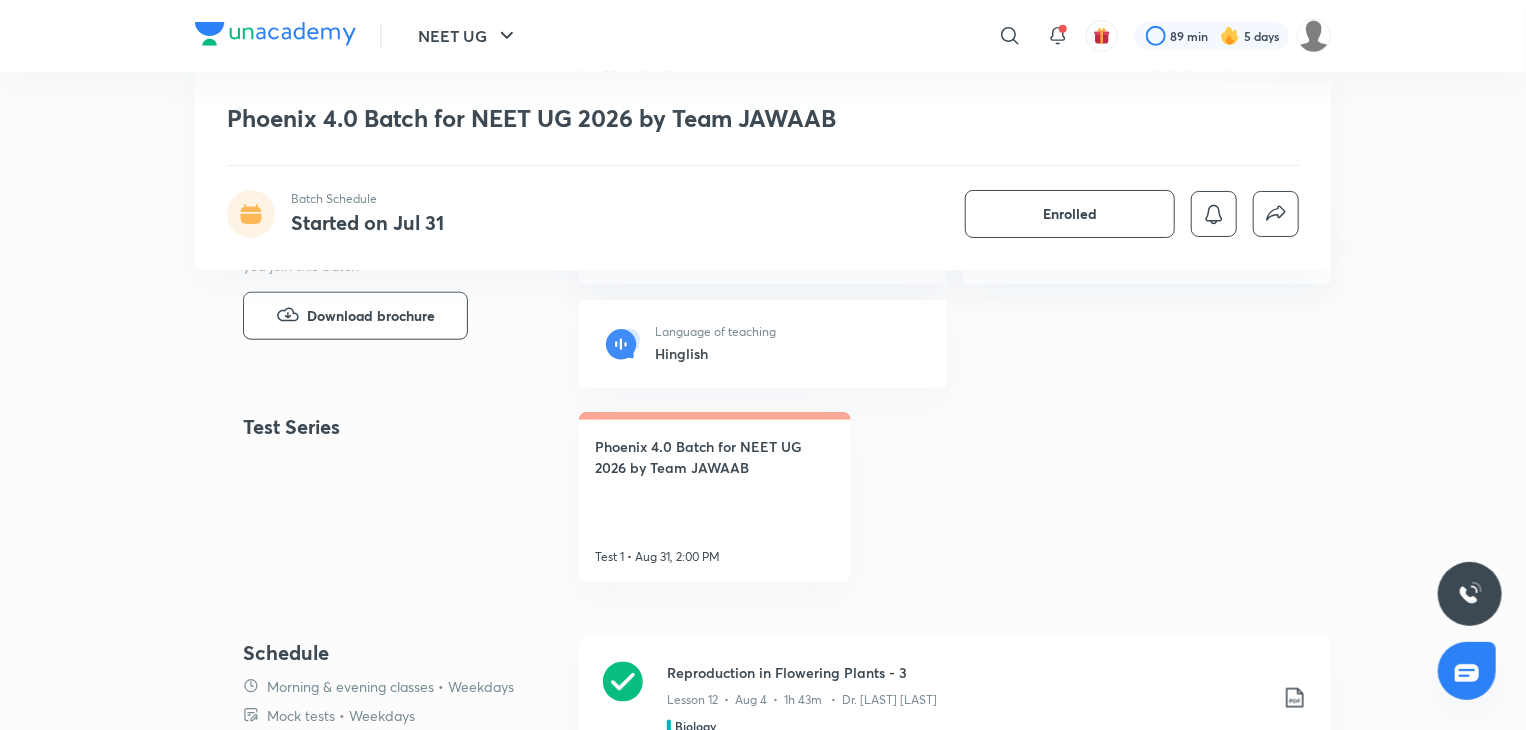 scroll, scrollTop: 0, scrollLeft: 0, axis: both 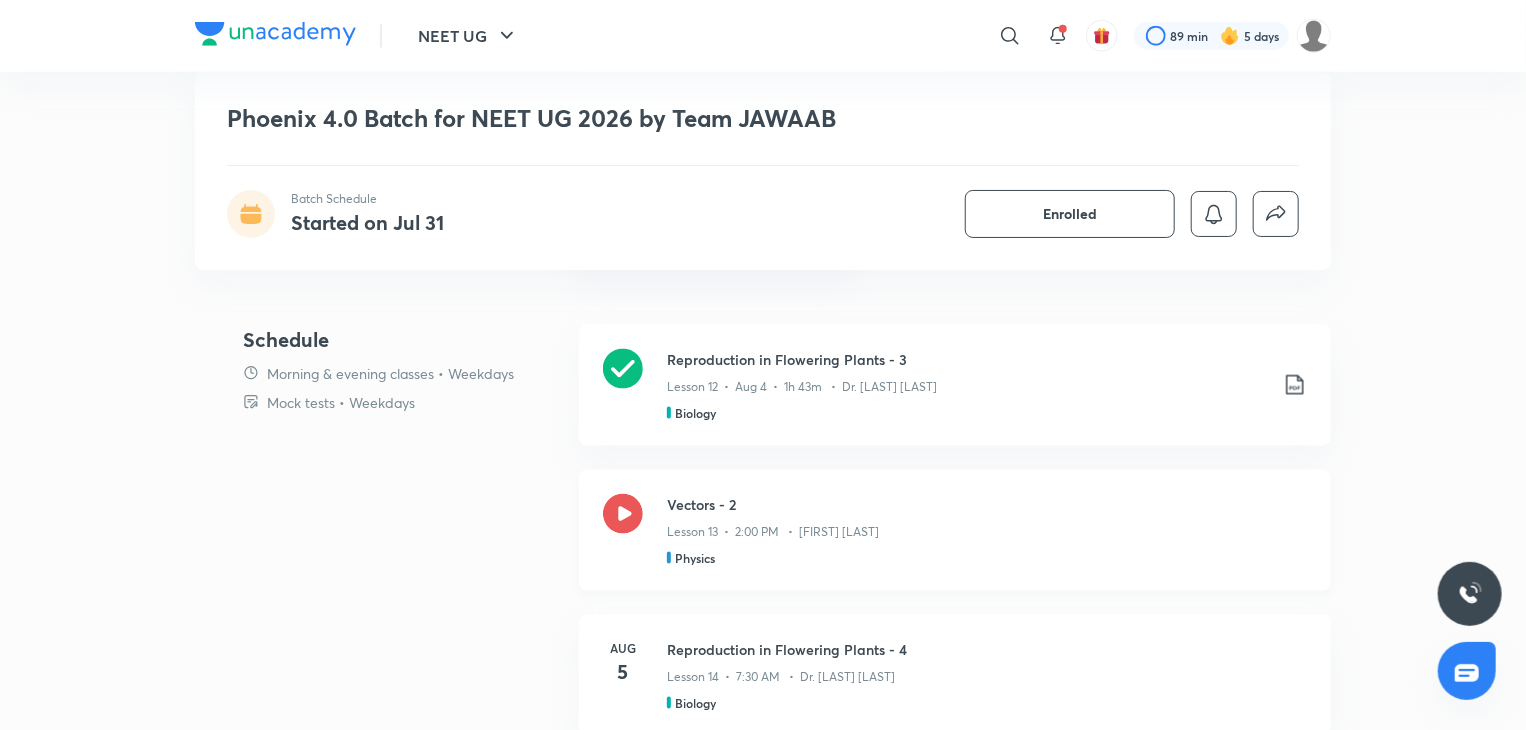 click on "Vectors - 2" at bounding box center (987, 504) 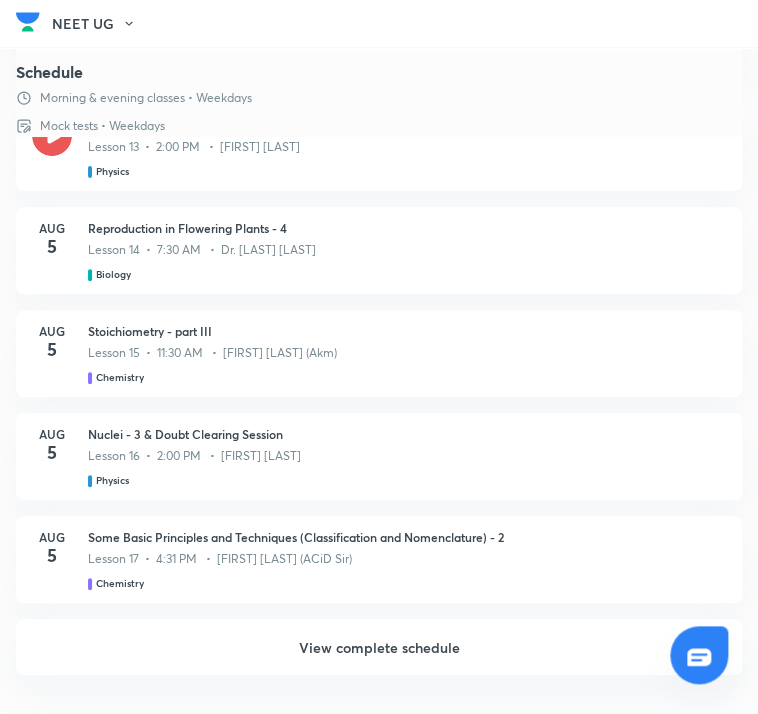 scroll, scrollTop: 2058, scrollLeft: 0, axis: vertical 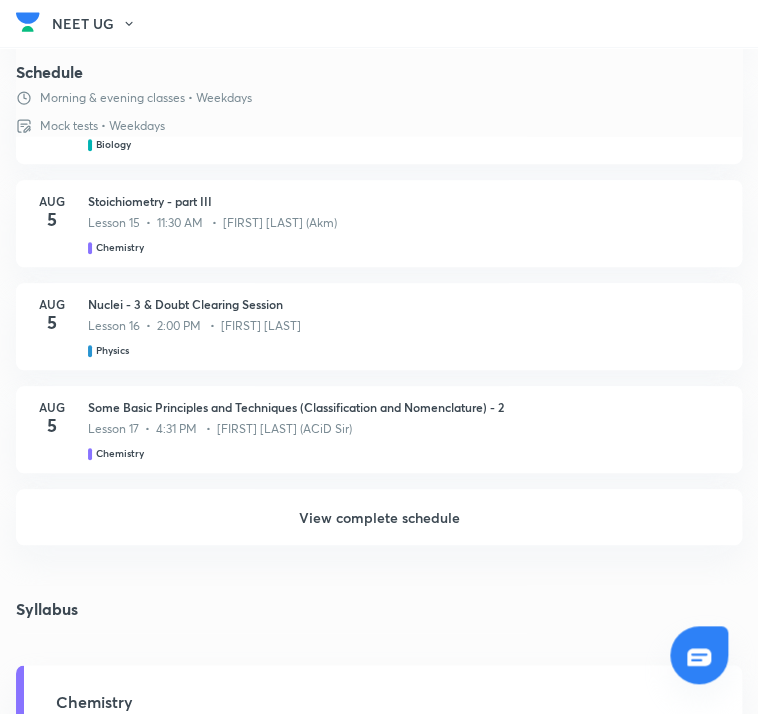 click on "View complete schedule" at bounding box center (379, 517) 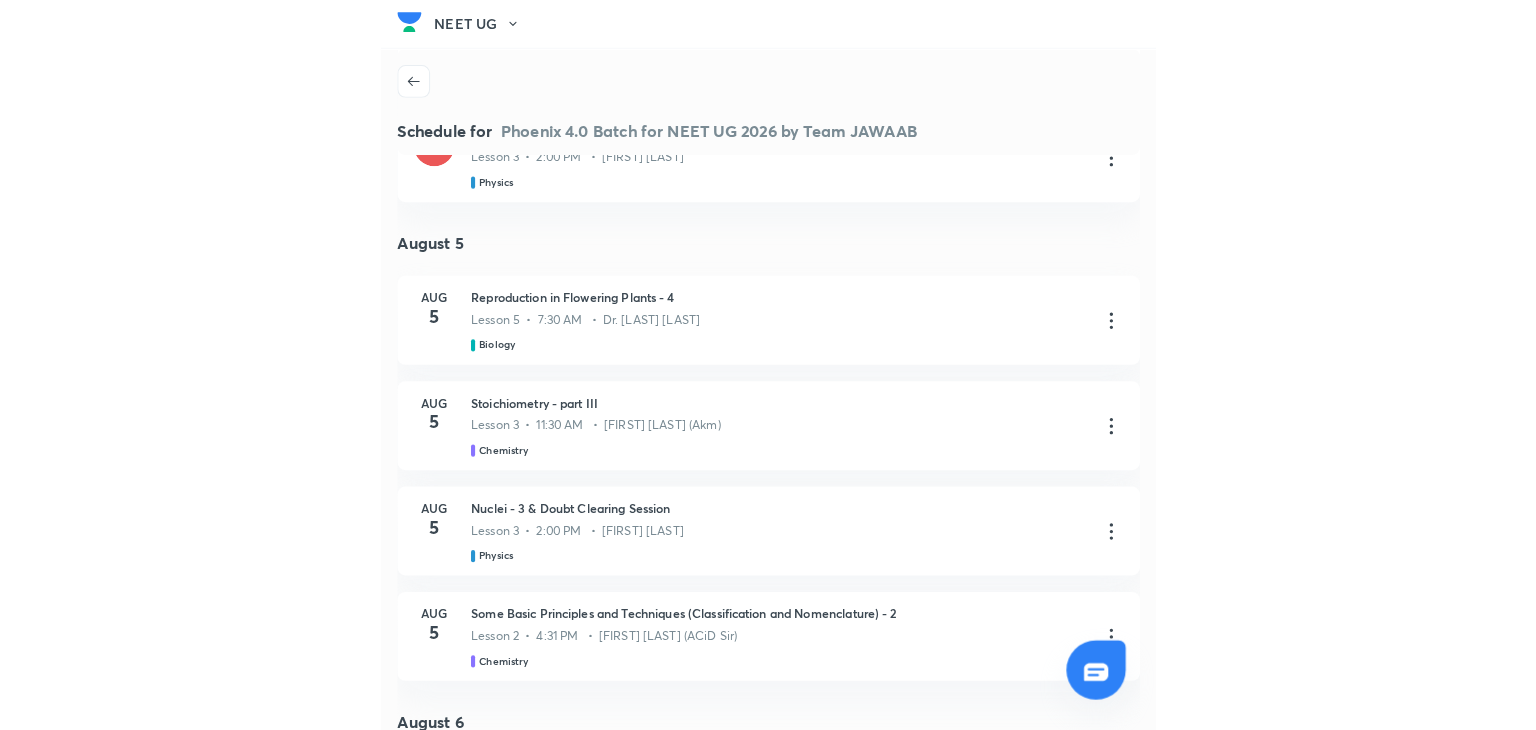 scroll, scrollTop: 0, scrollLeft: 0, axis: both 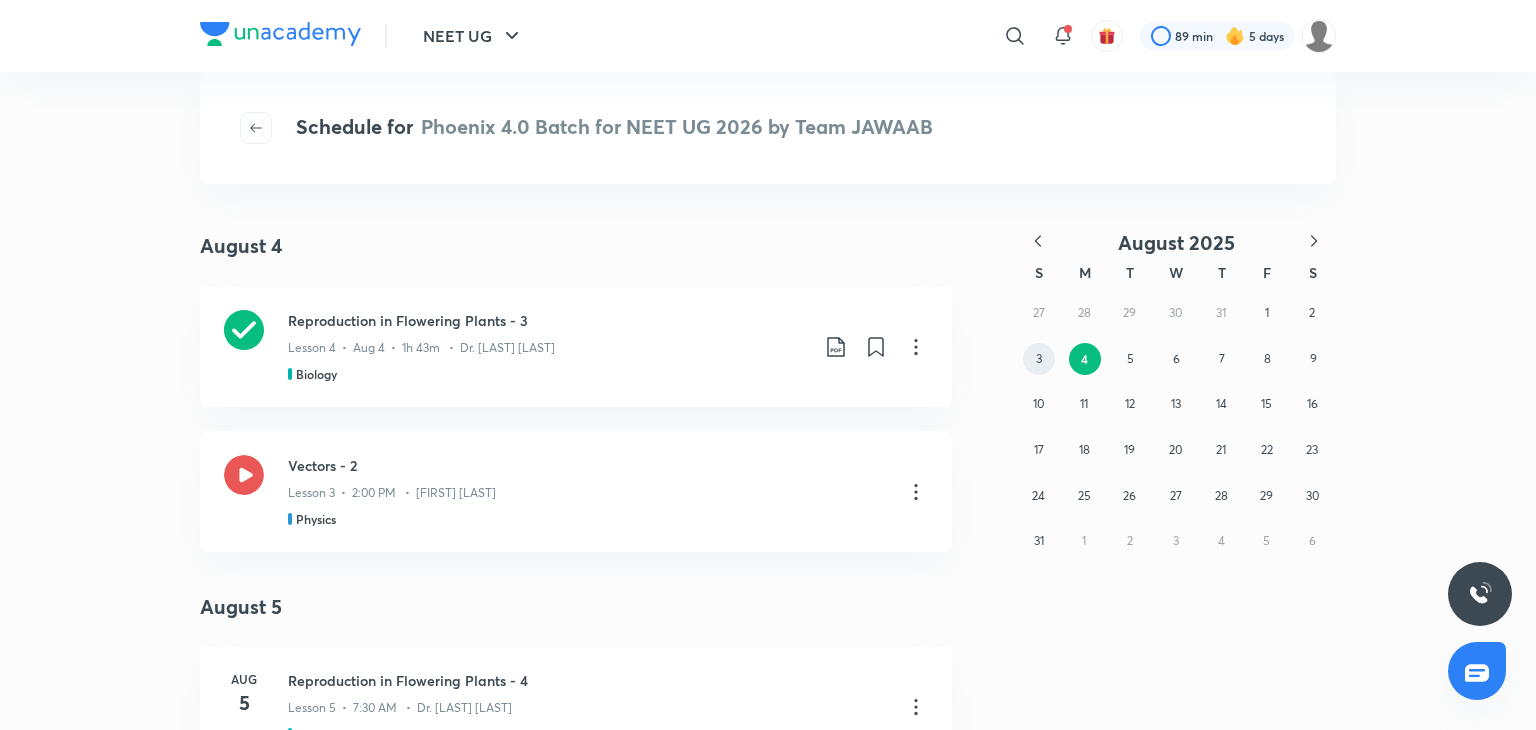 click on "27 28 29 30 31 1 2 3 4 5 6 7 8 9 10 11 12 13 14 15 16 17 18 19 20 21 22 23 24 25 26 27 28 29 30 31 1 2 3 4 5 6" at bounding box center (1176, 427) 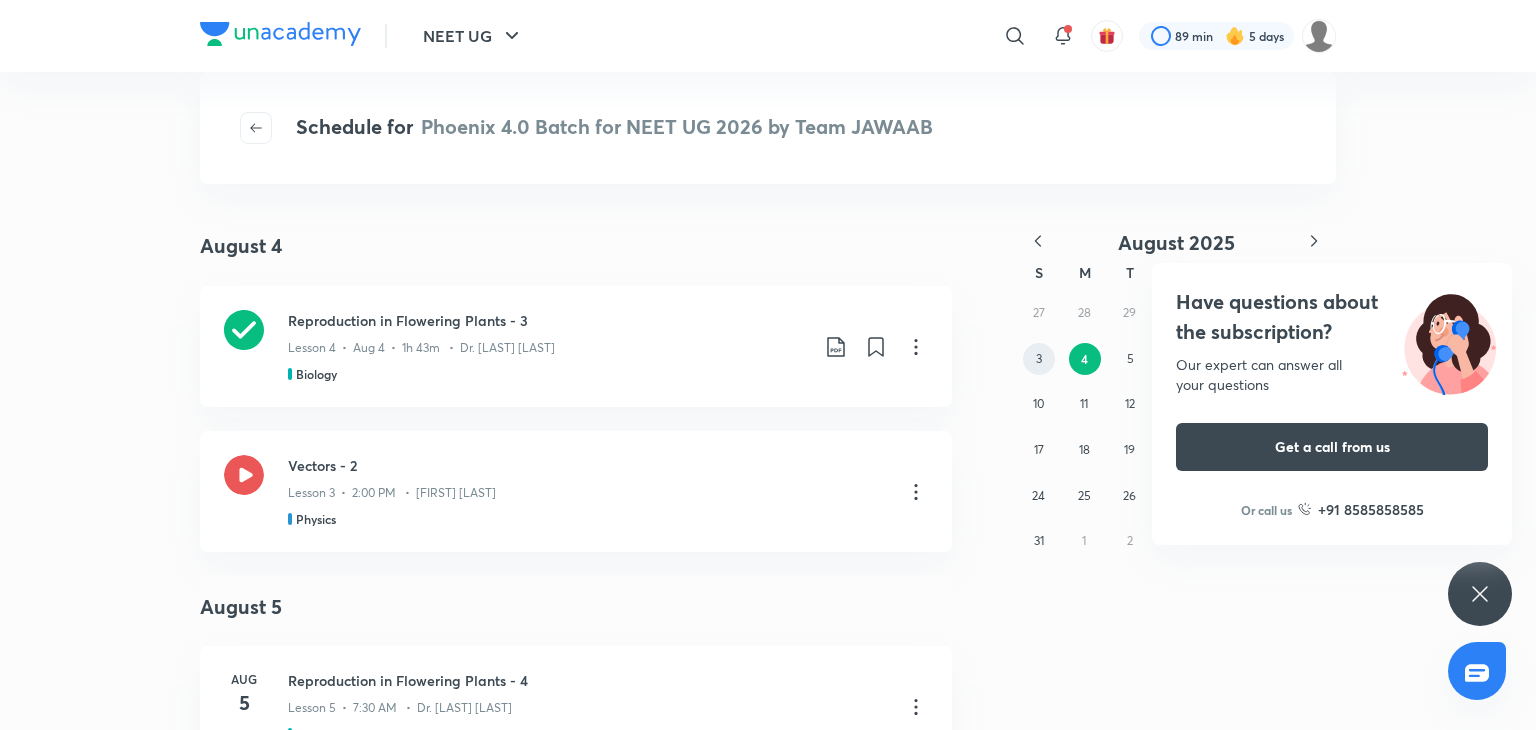 click on "3" at bounding box center [1039, 358] 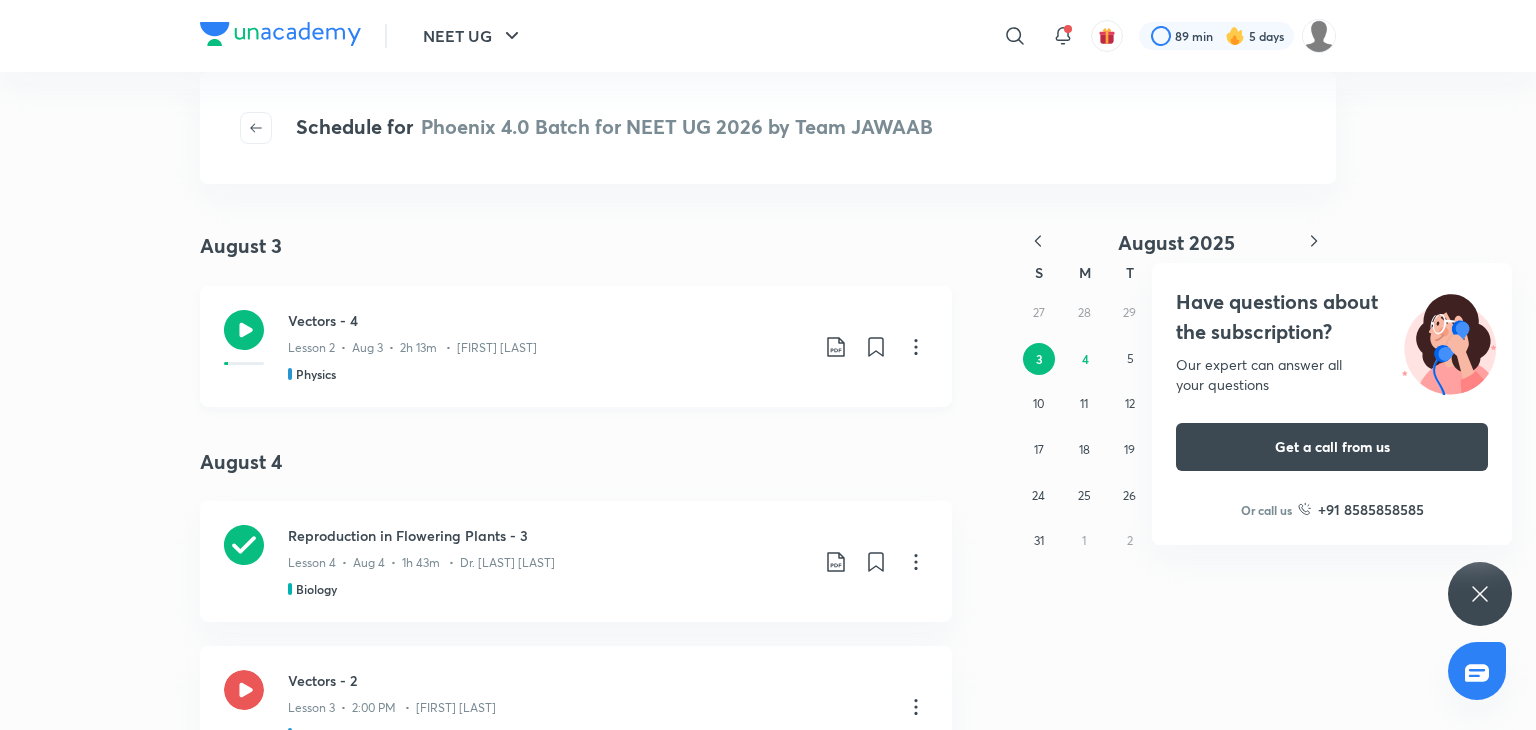 click 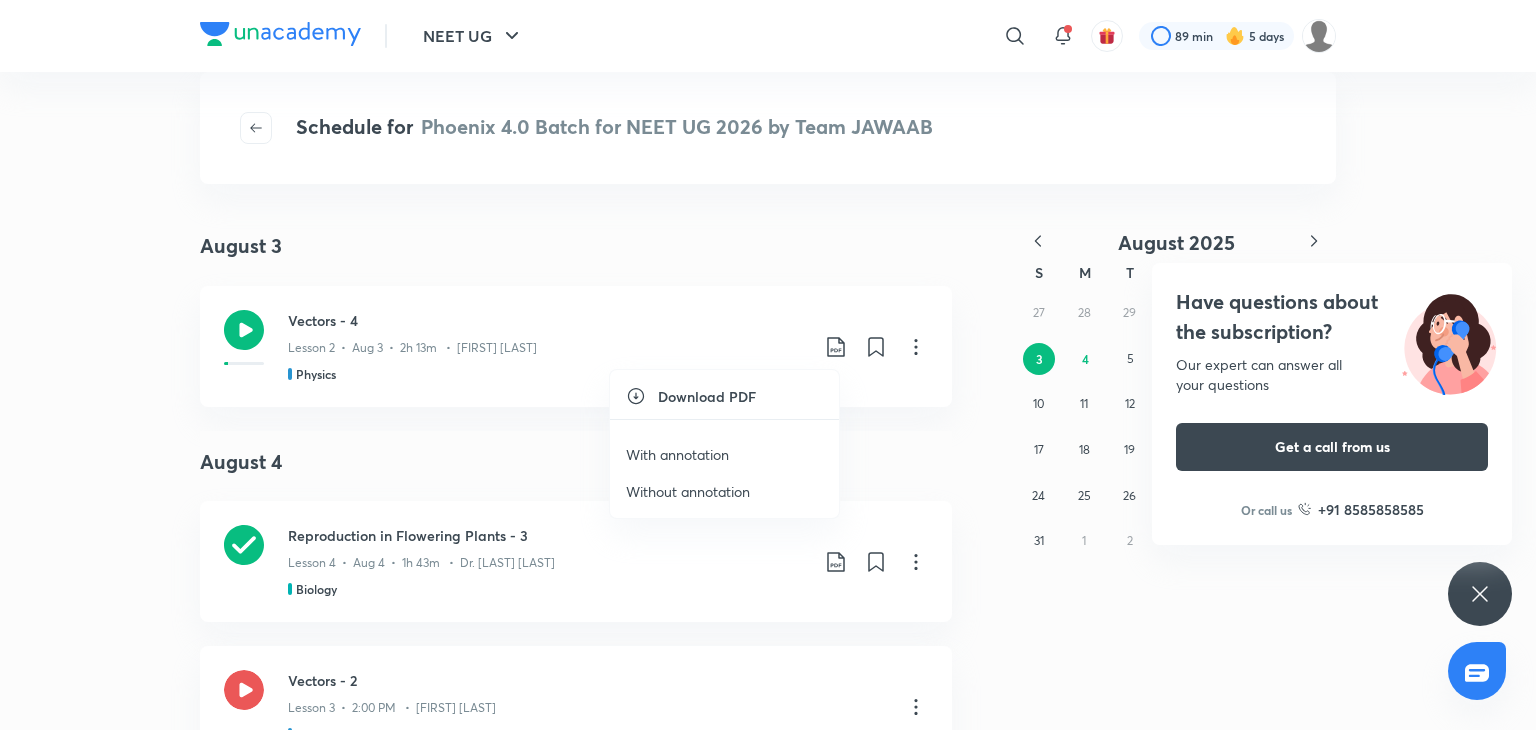 click at bounding box center (768, 365) 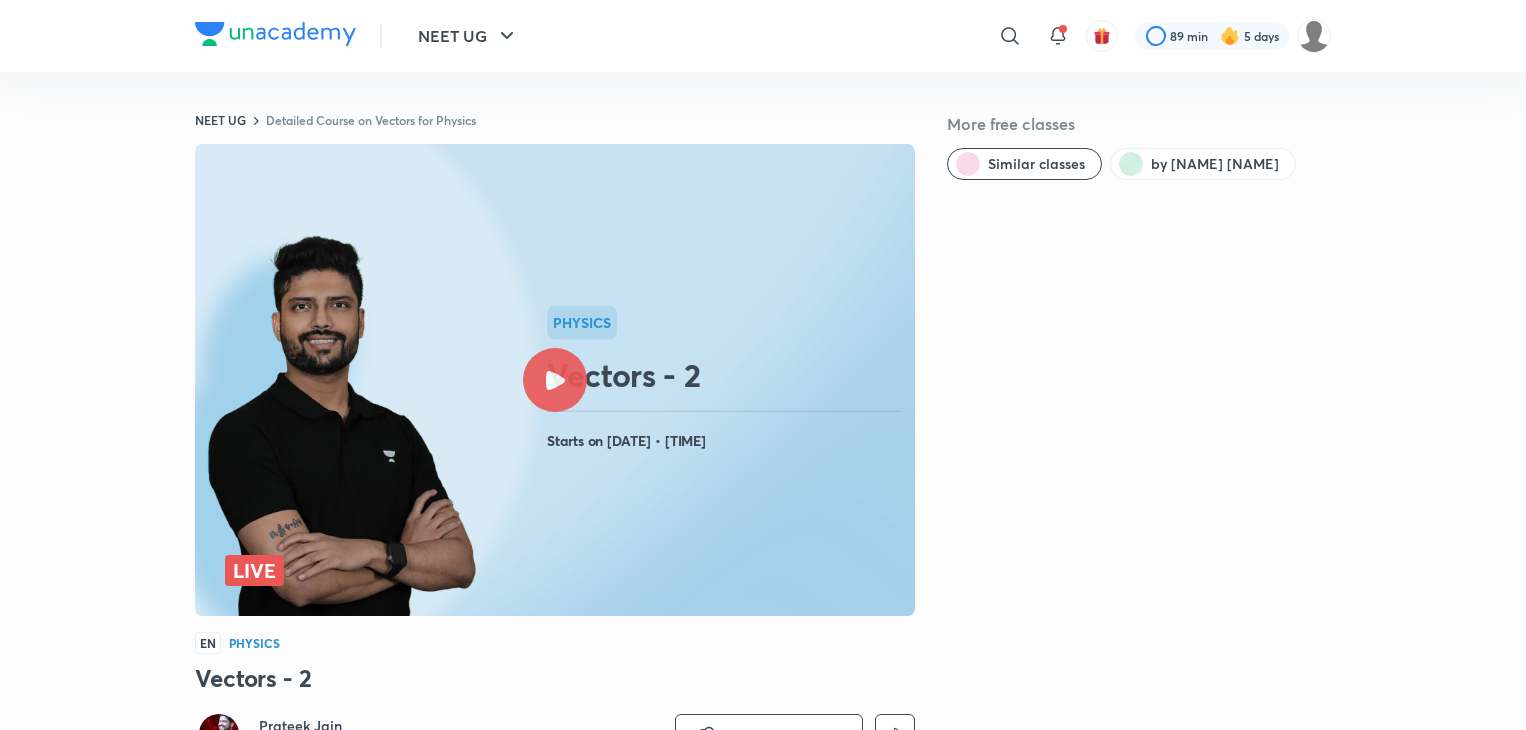 scroll, scrollTop: 260, scrollLeft: 0, axis: vertical 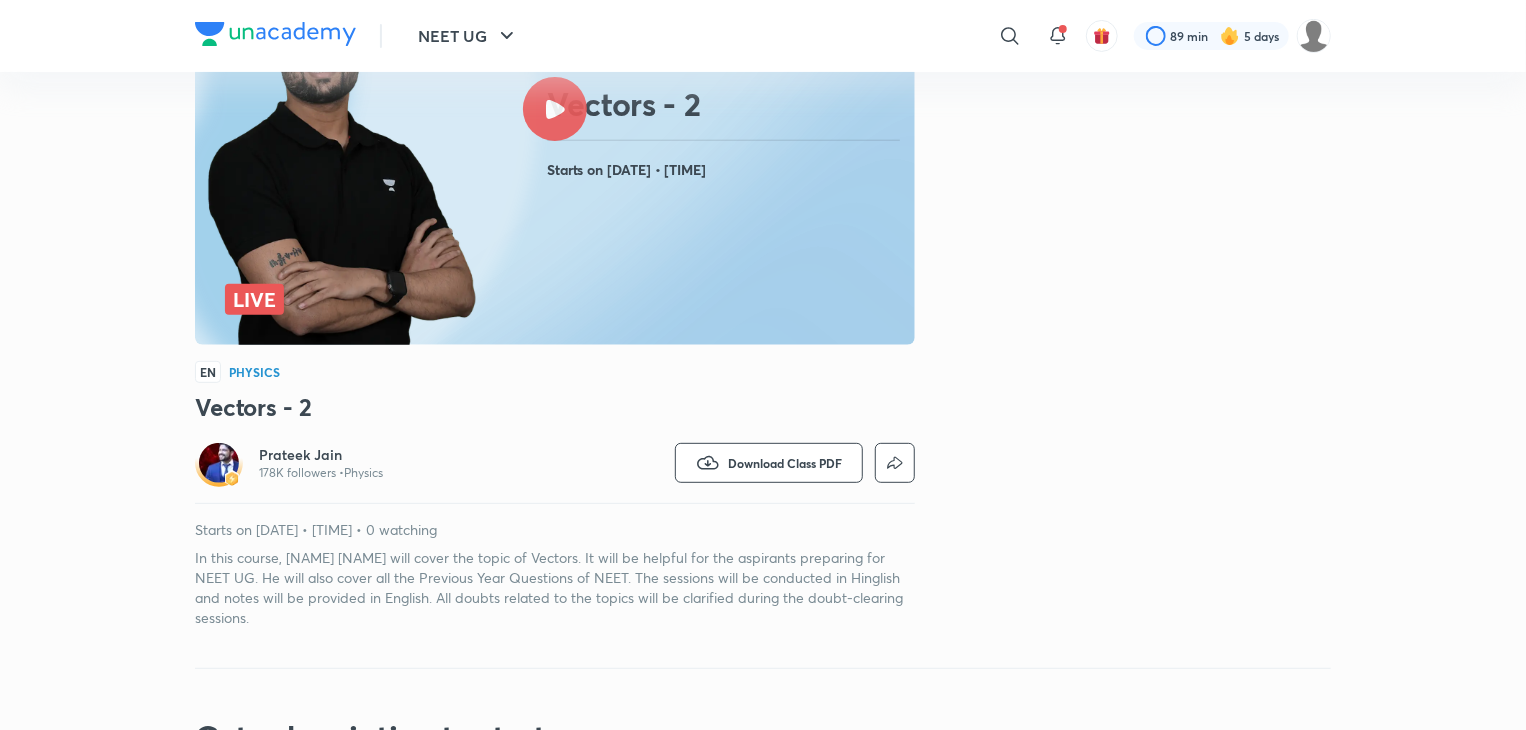 click on "Starts on Aug 4, 2025 • 2:00 PM" at bounding box center [727, 170] 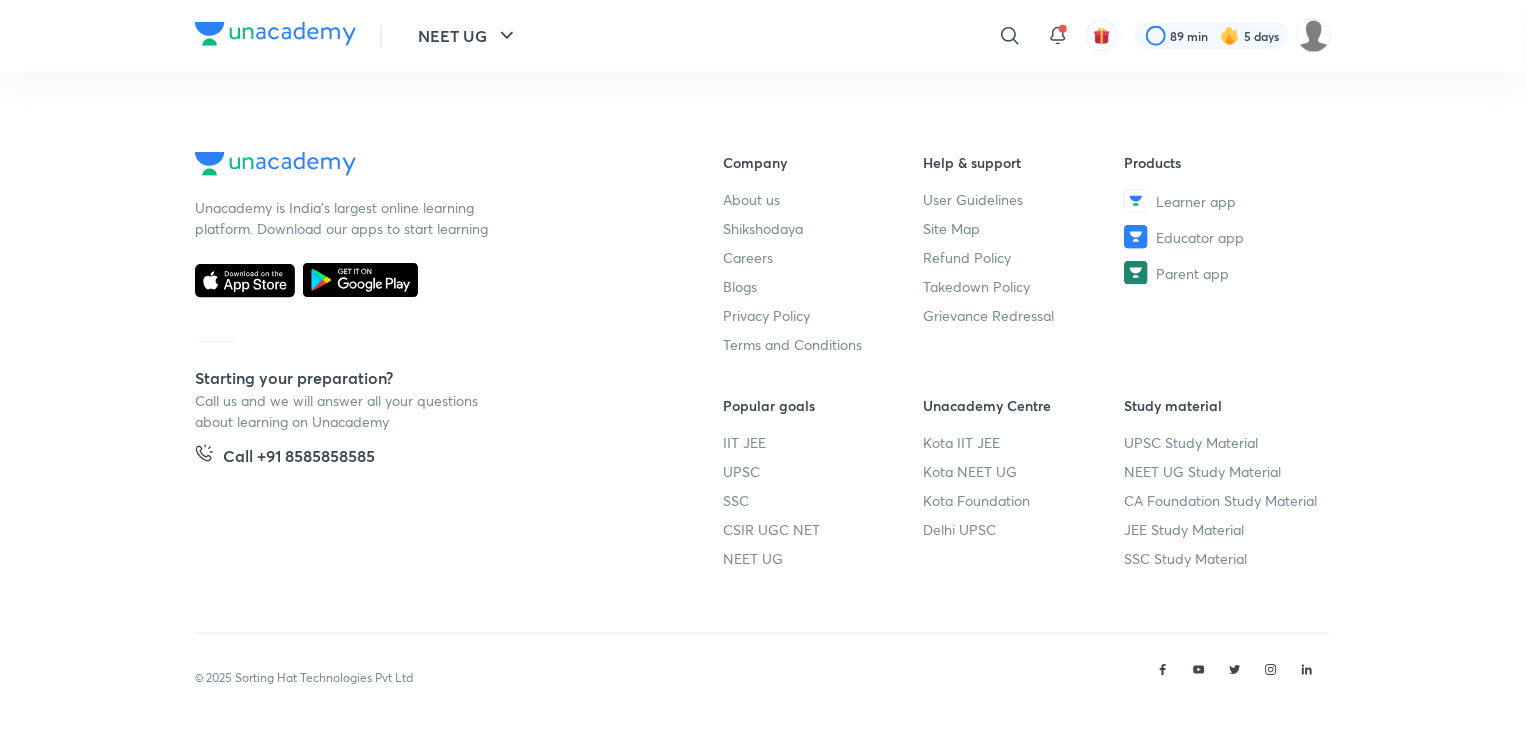 scroll, scrollTop: 1188, scrollLeft: 0, axis: vertical 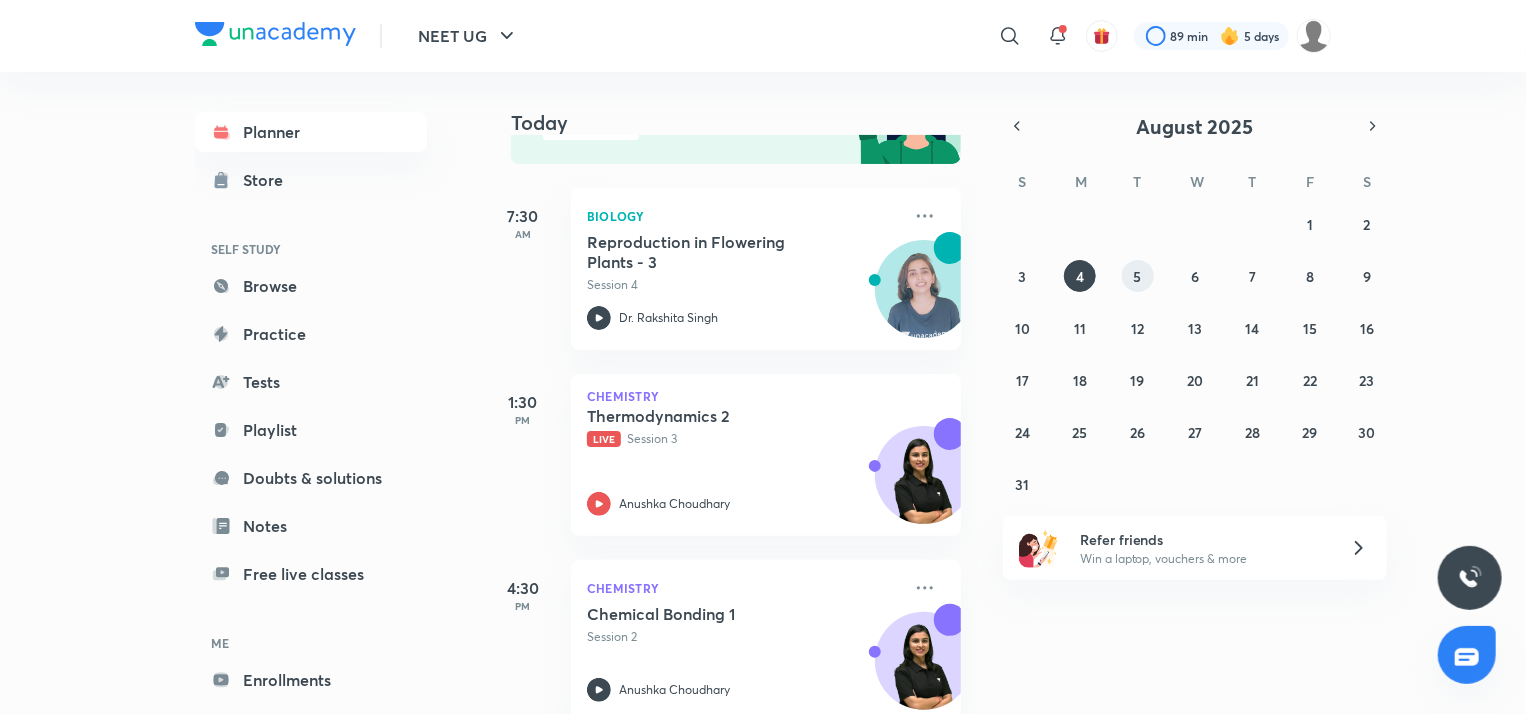 click on "5" at bounding box center [1138, 276] 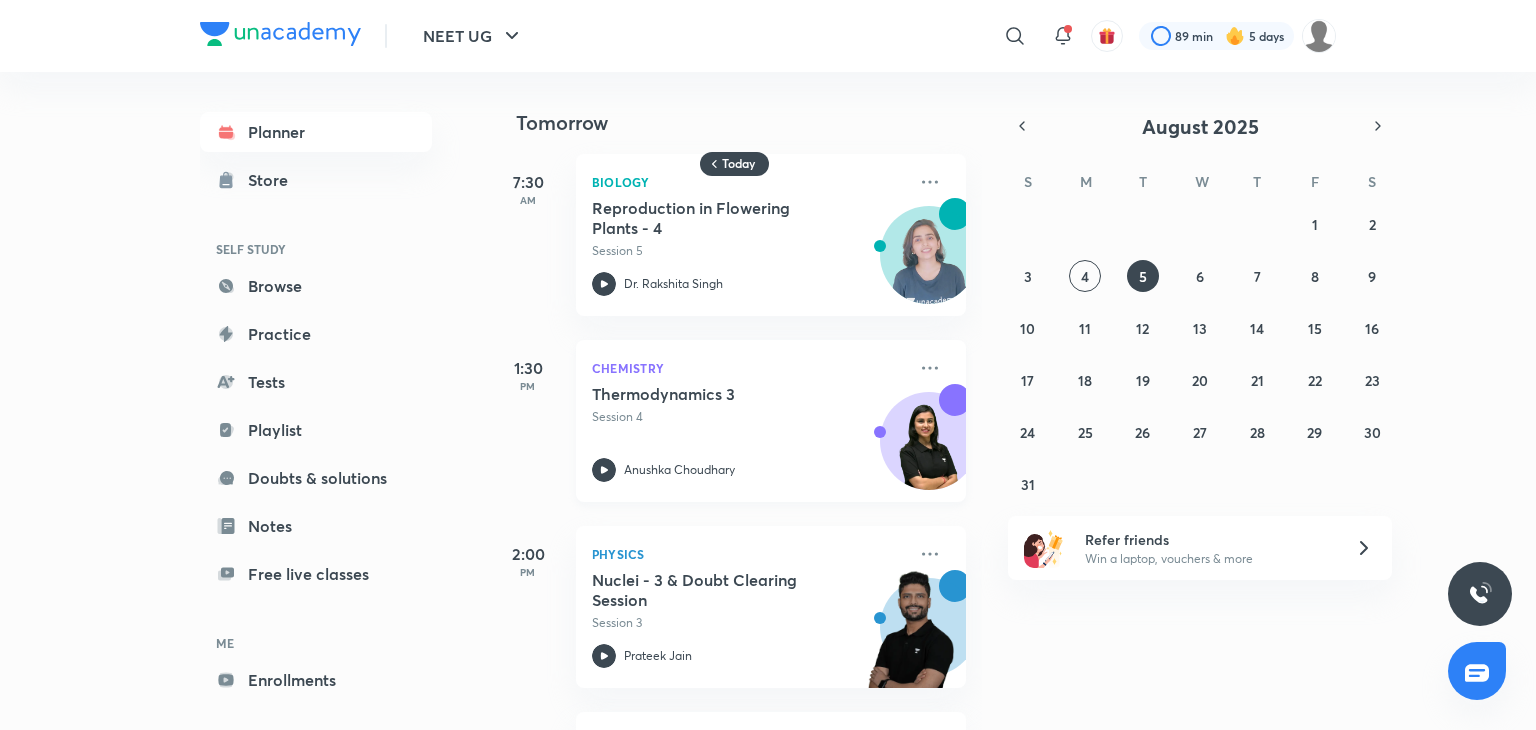 scroll, scrollTop: 0, scrollLeft: 0, axis: both 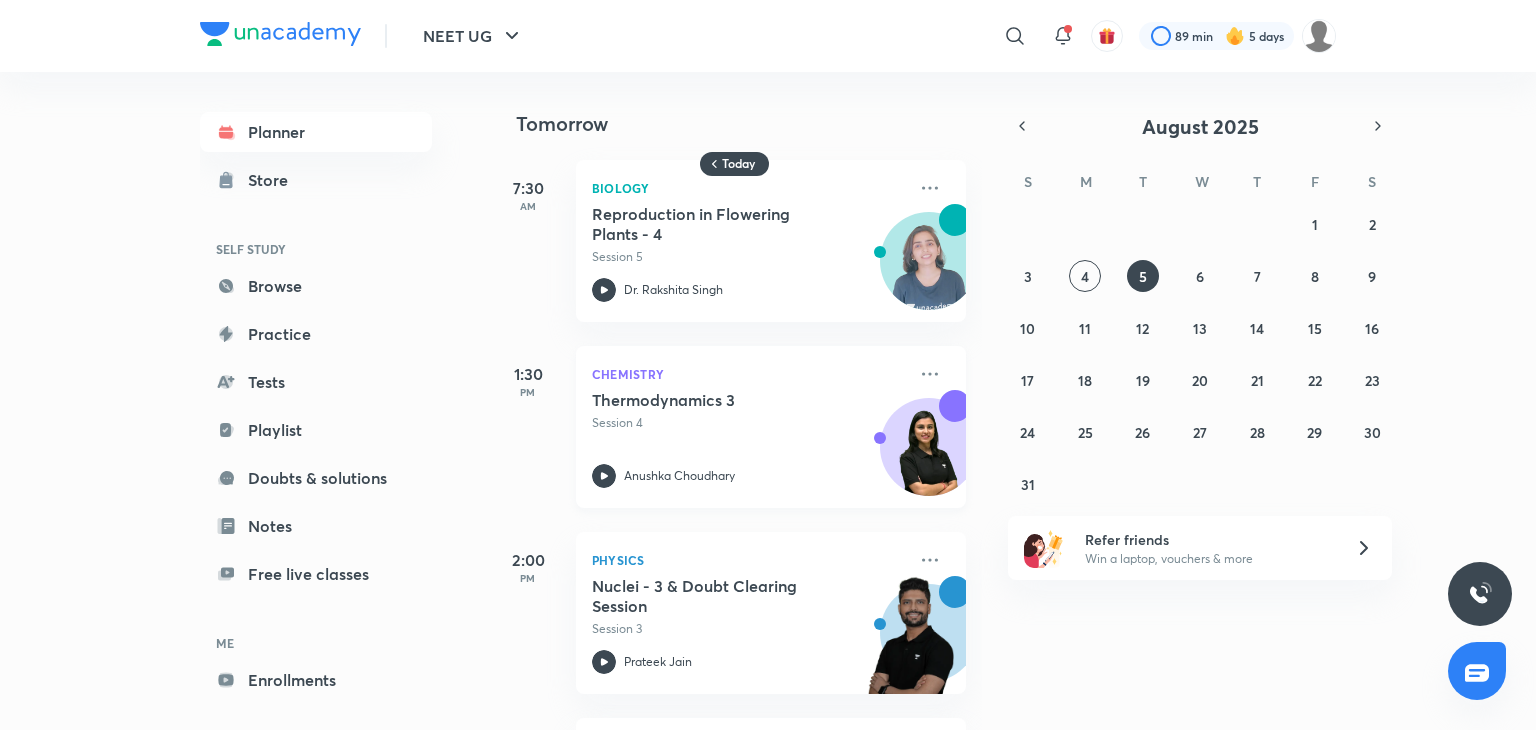 click on "Chemistry" at bounding box center (749, 374) 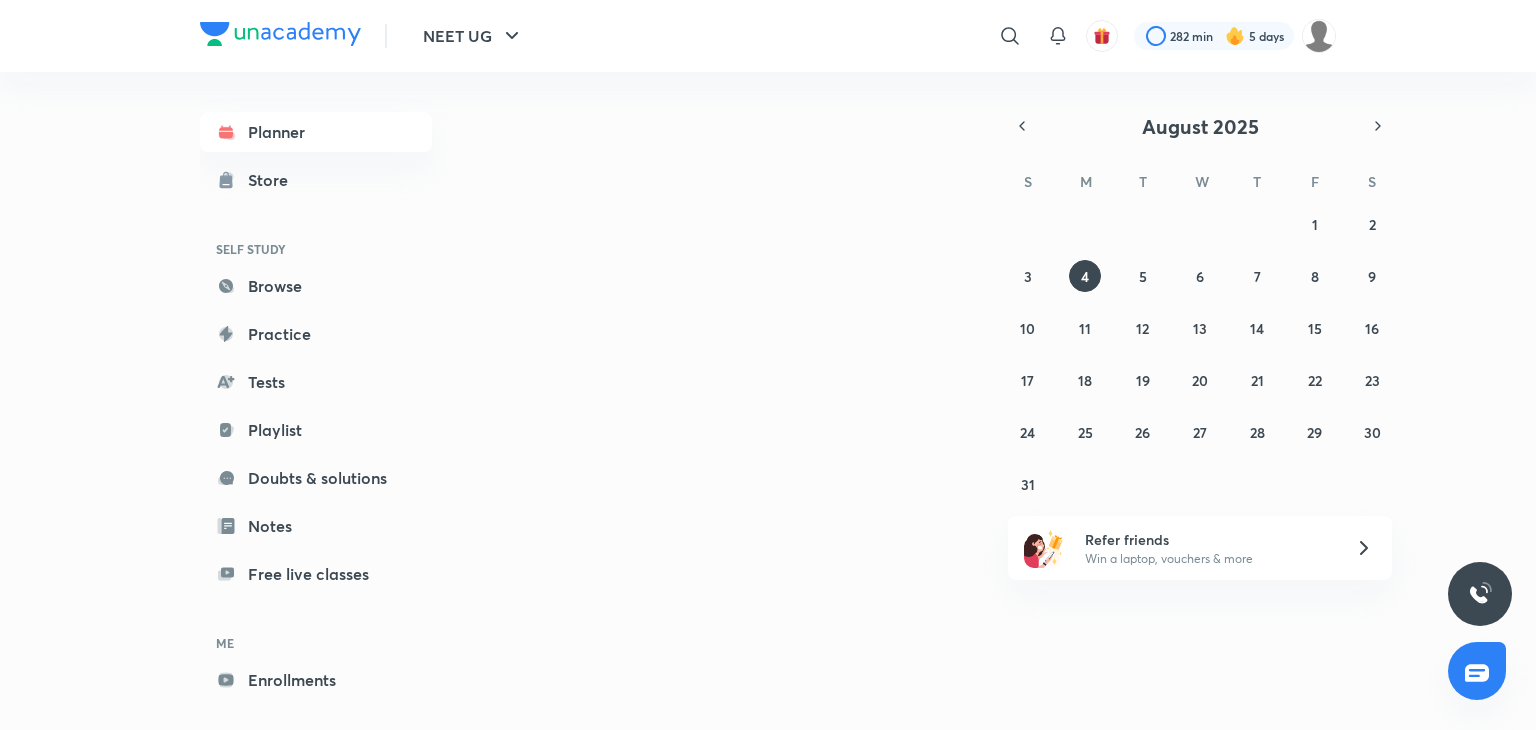 scroll, scrollTop: 0, scrollLeft: 0, axis: both 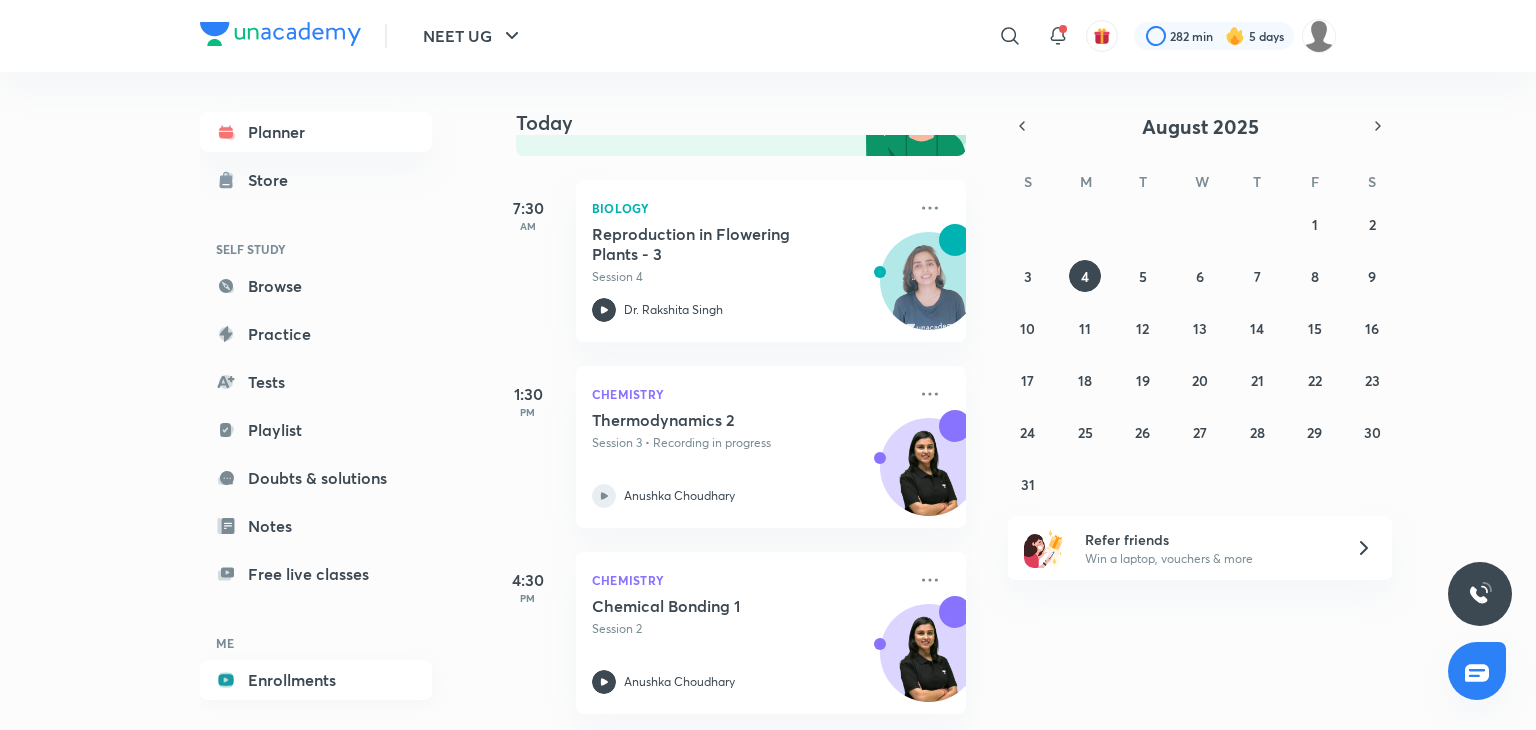 click on "Enrollments" at bounding box center [316, 680] 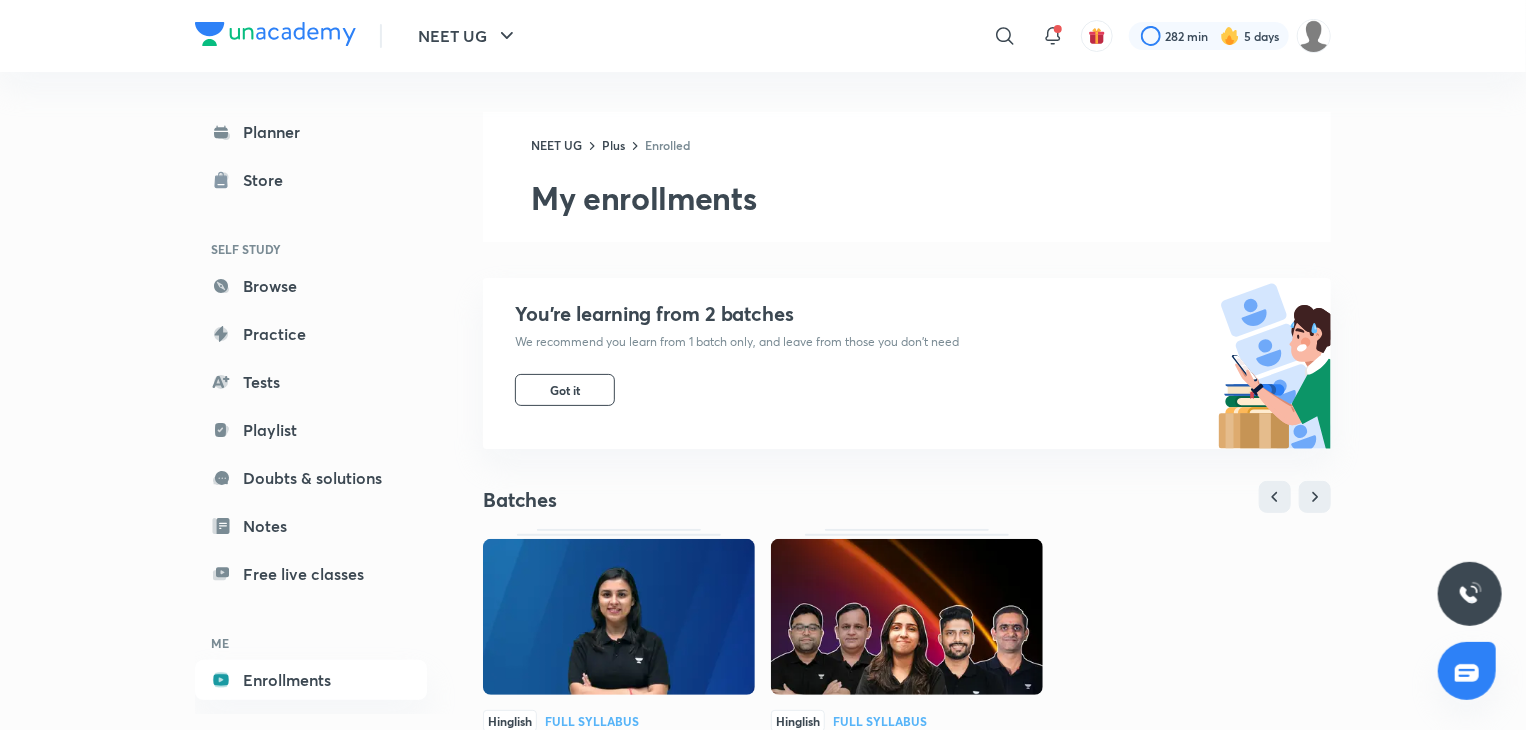 click at bounding box center (907, 617) 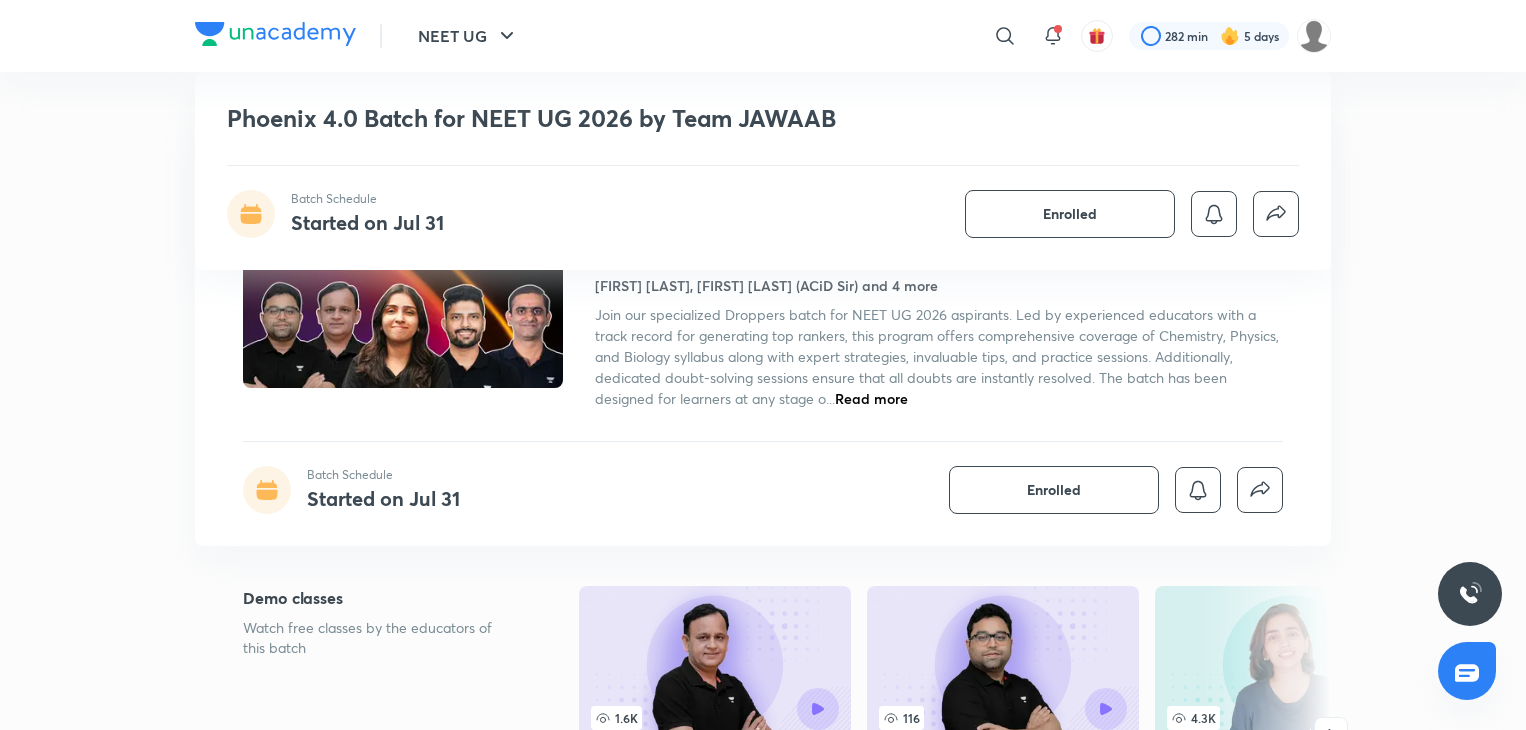 scroll, scrollTop: 2007, scrollLeft: 0, axis: vertical 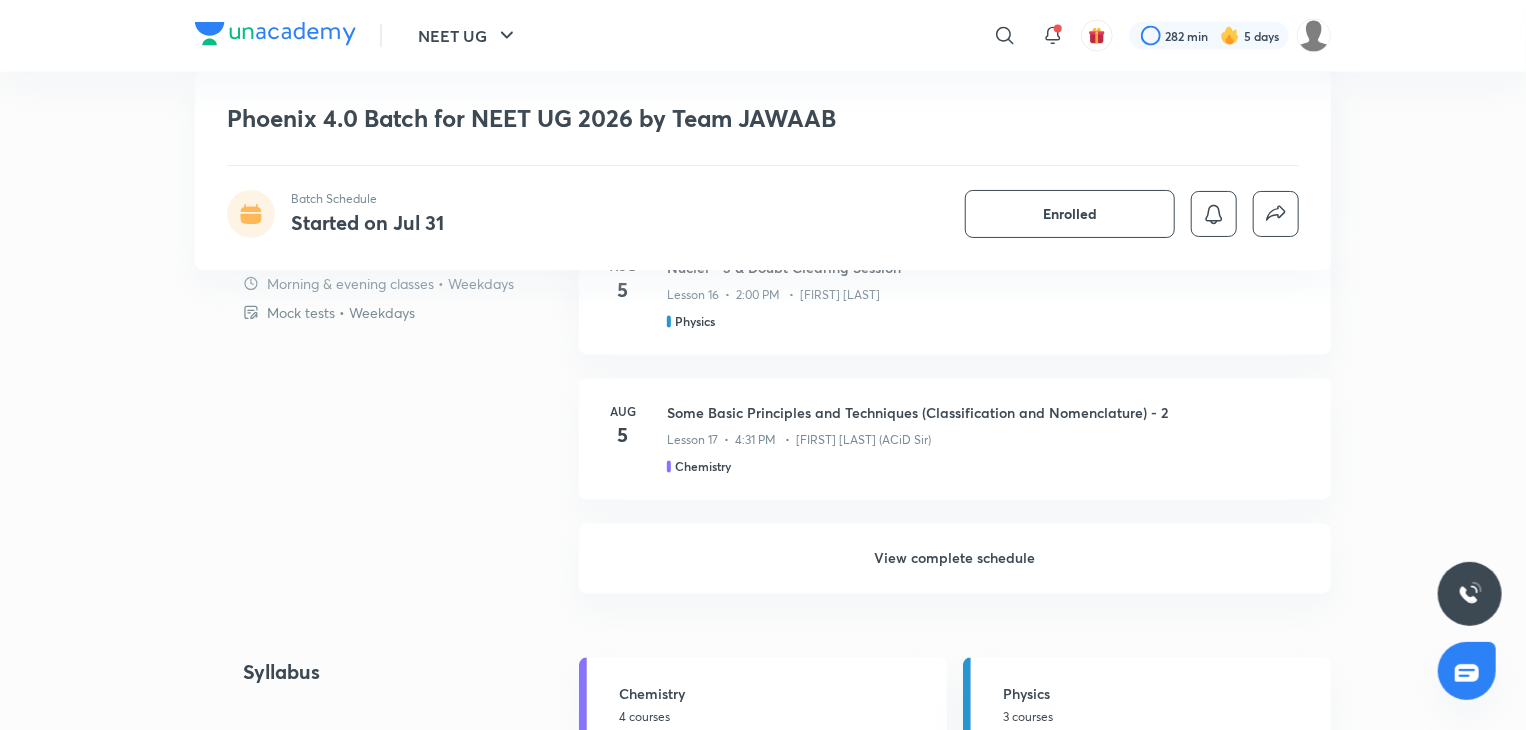 click on "View complete schedule" at bounding box center (955, 559) 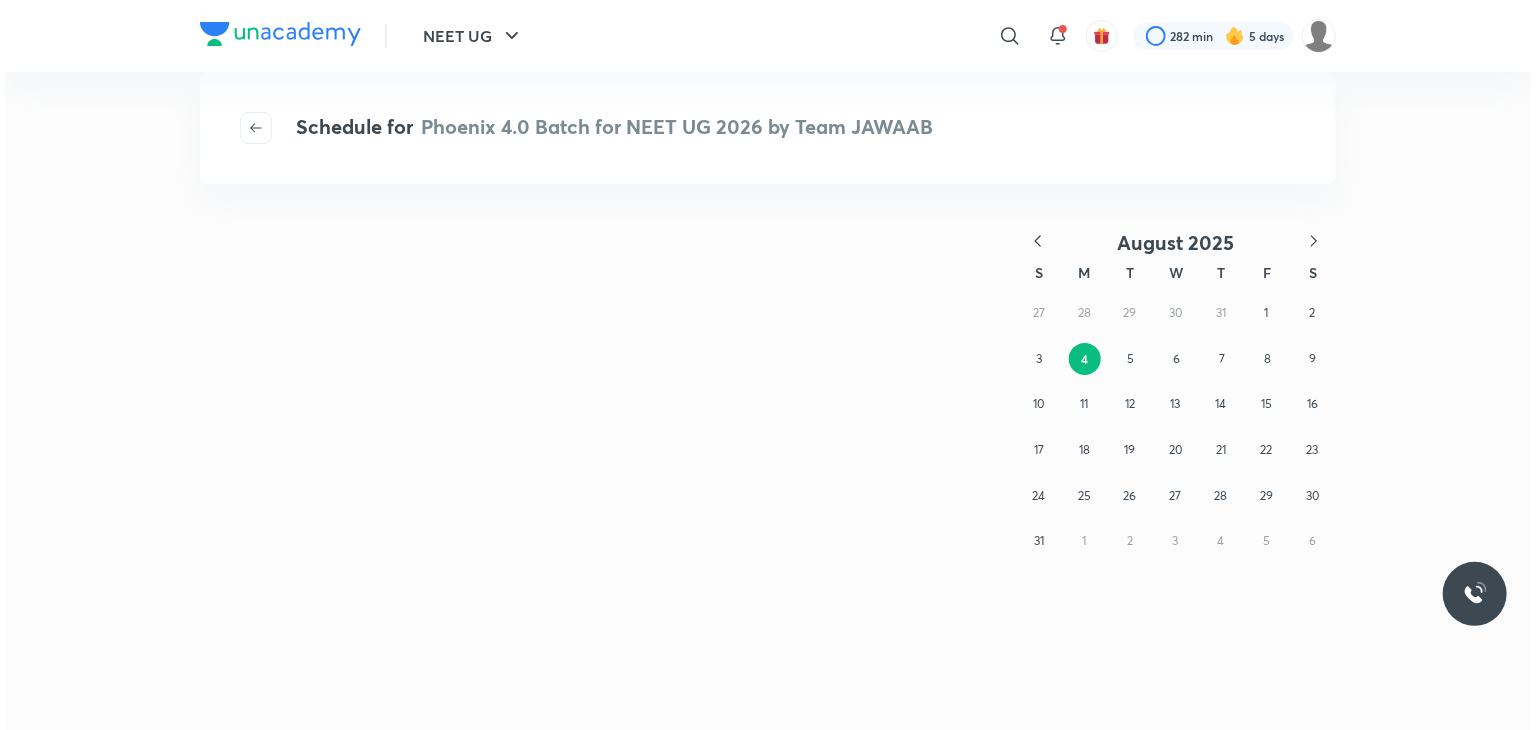 scroll, scrollTop: 0, scrollLeft: 0, axis: both 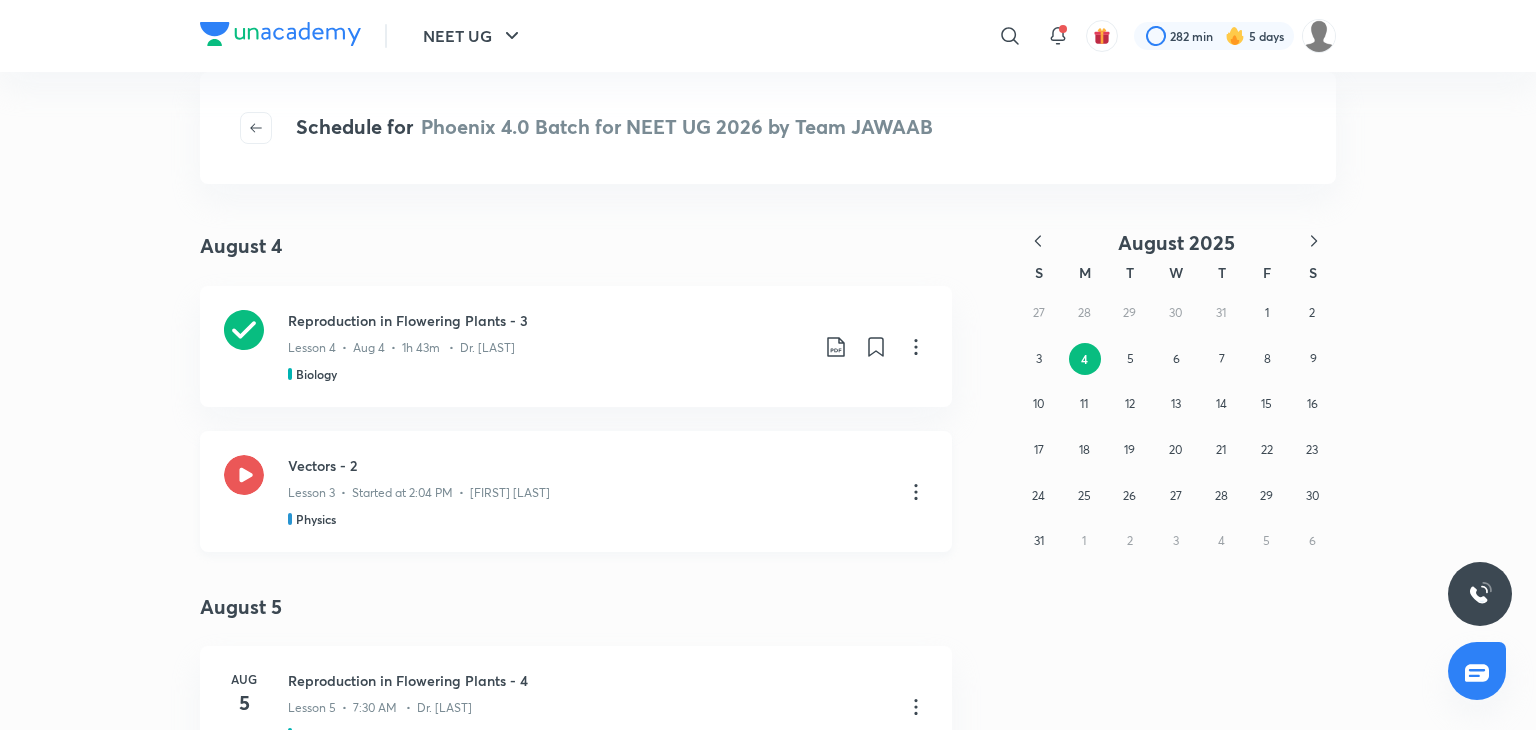 click 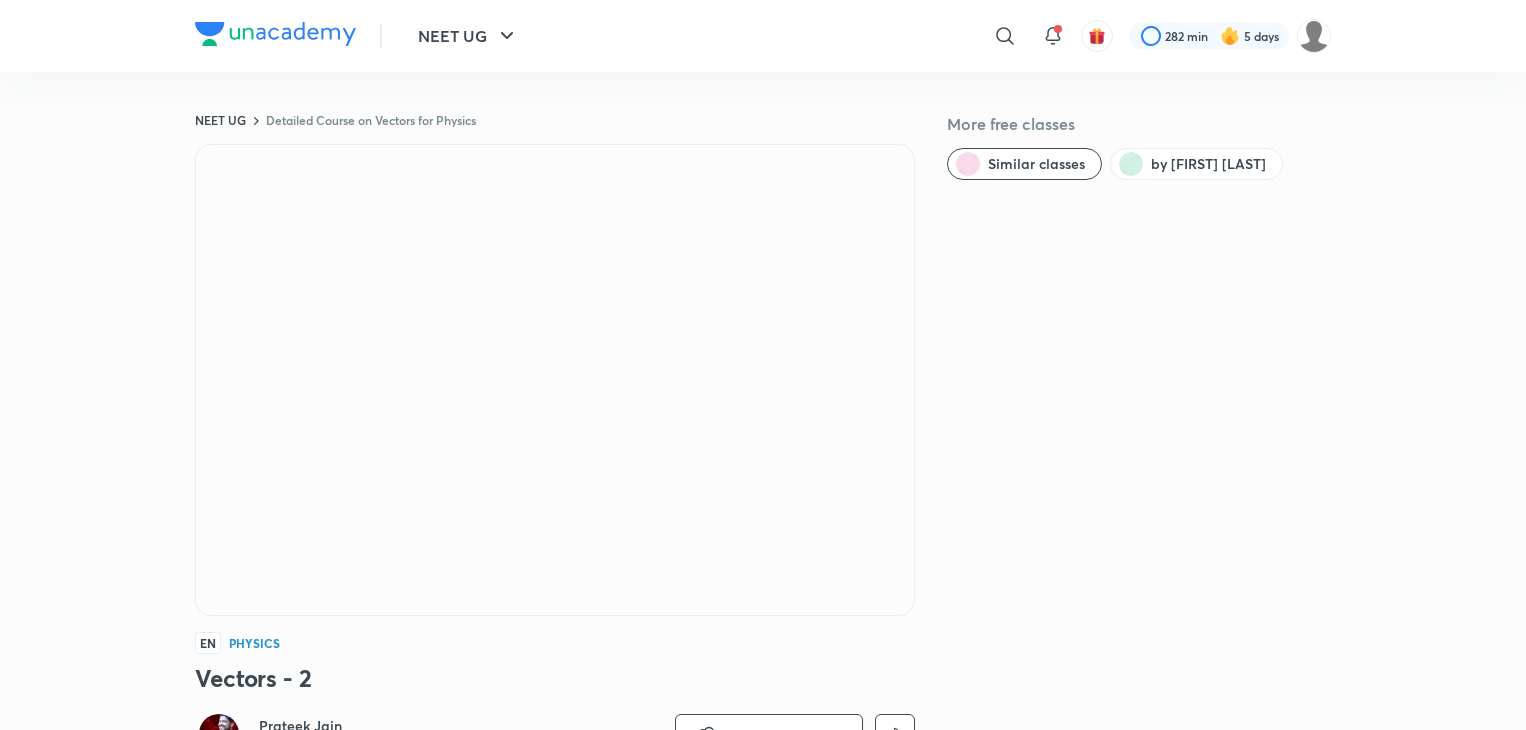 scroll, scrollTop: 0, scrollLeft: 0, axis: both 